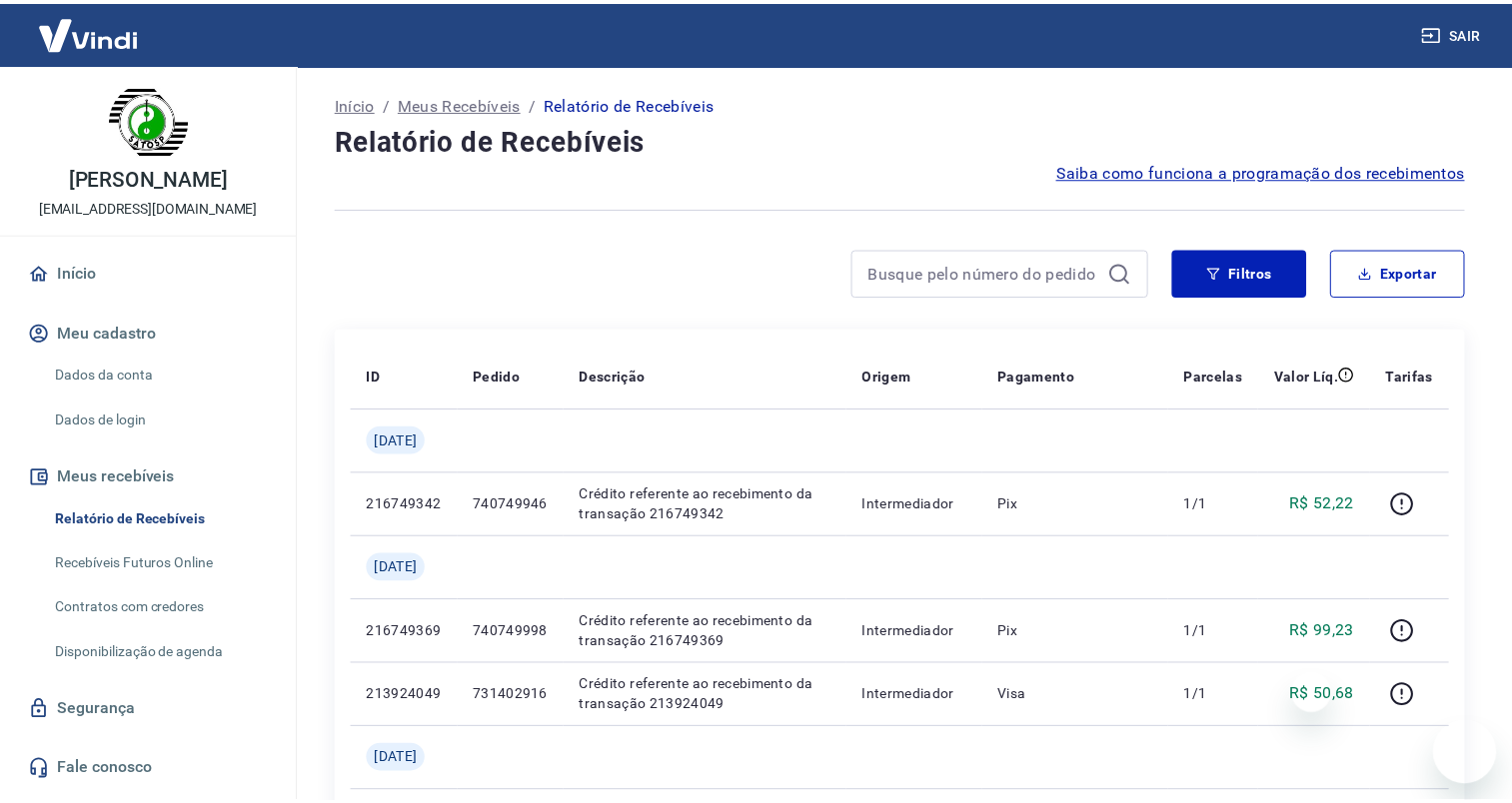 scroll, scrollTop: 0, scrollLeft: 0, axis: both 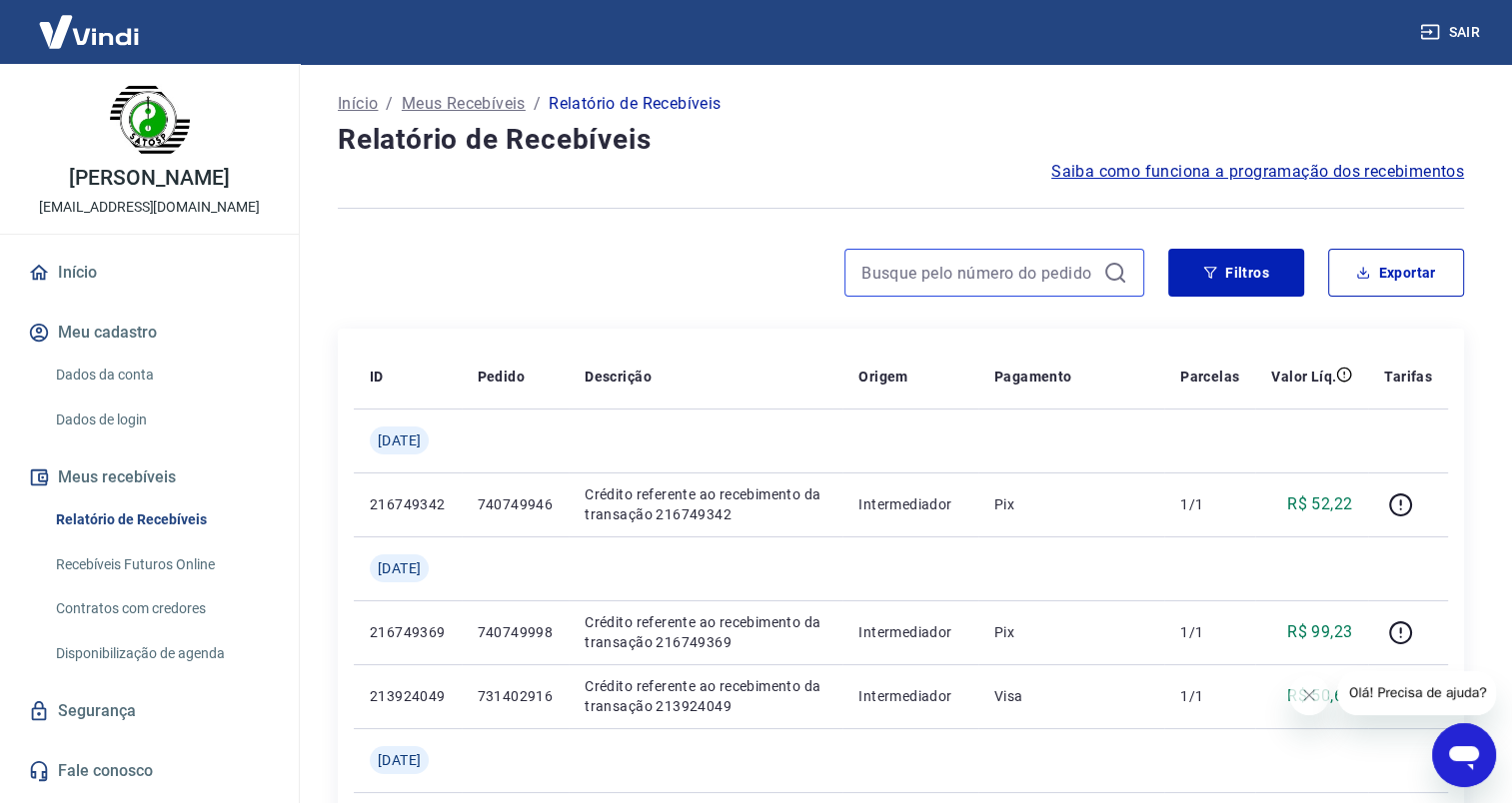 click at bounding box center [978, 273] 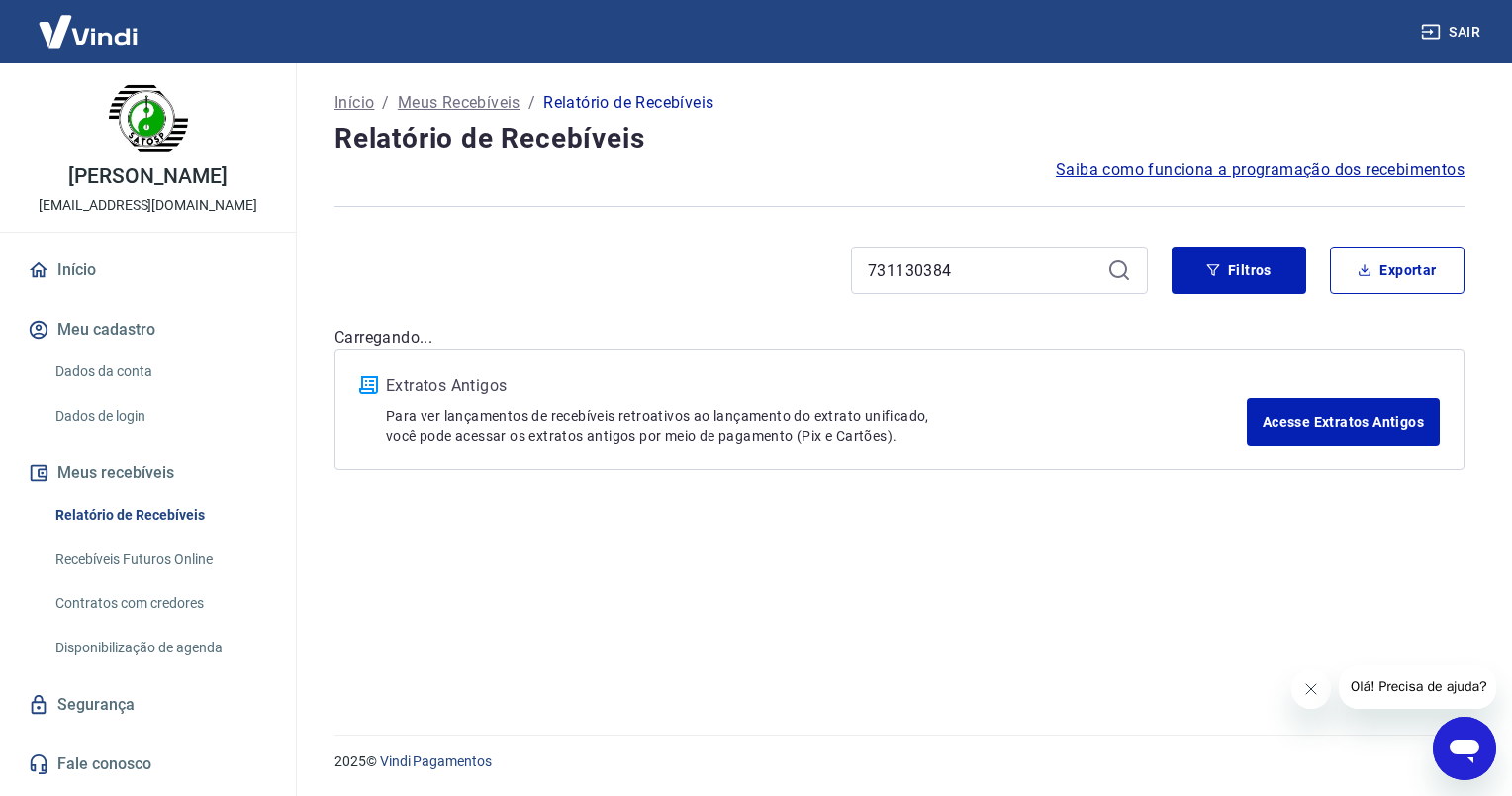click at bounding box center (1310, 689) 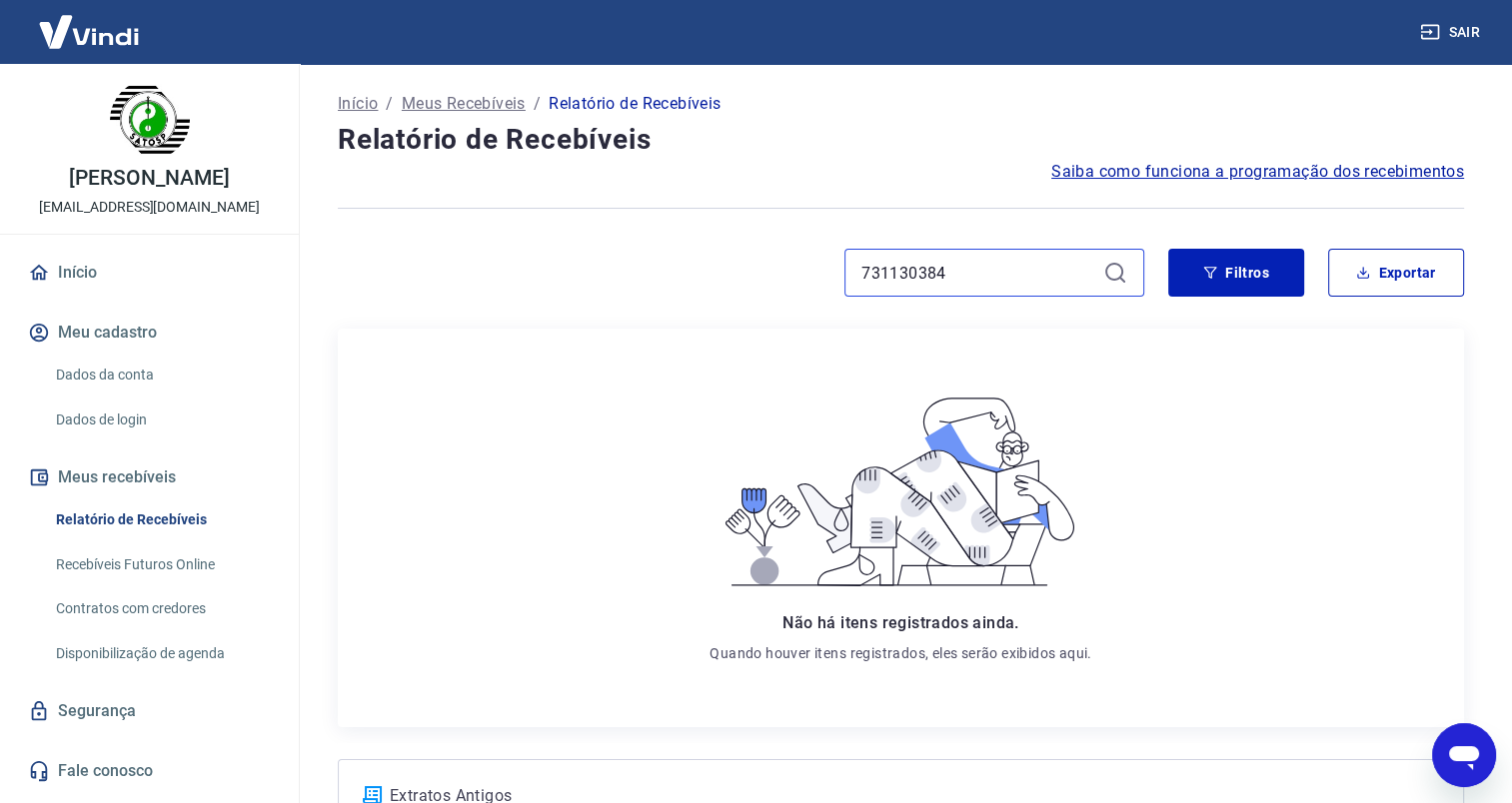 drag, startPoint x: 974, startPoint y: 282, endPoint x: 771, endPoint y: 276, distance: 203.08865 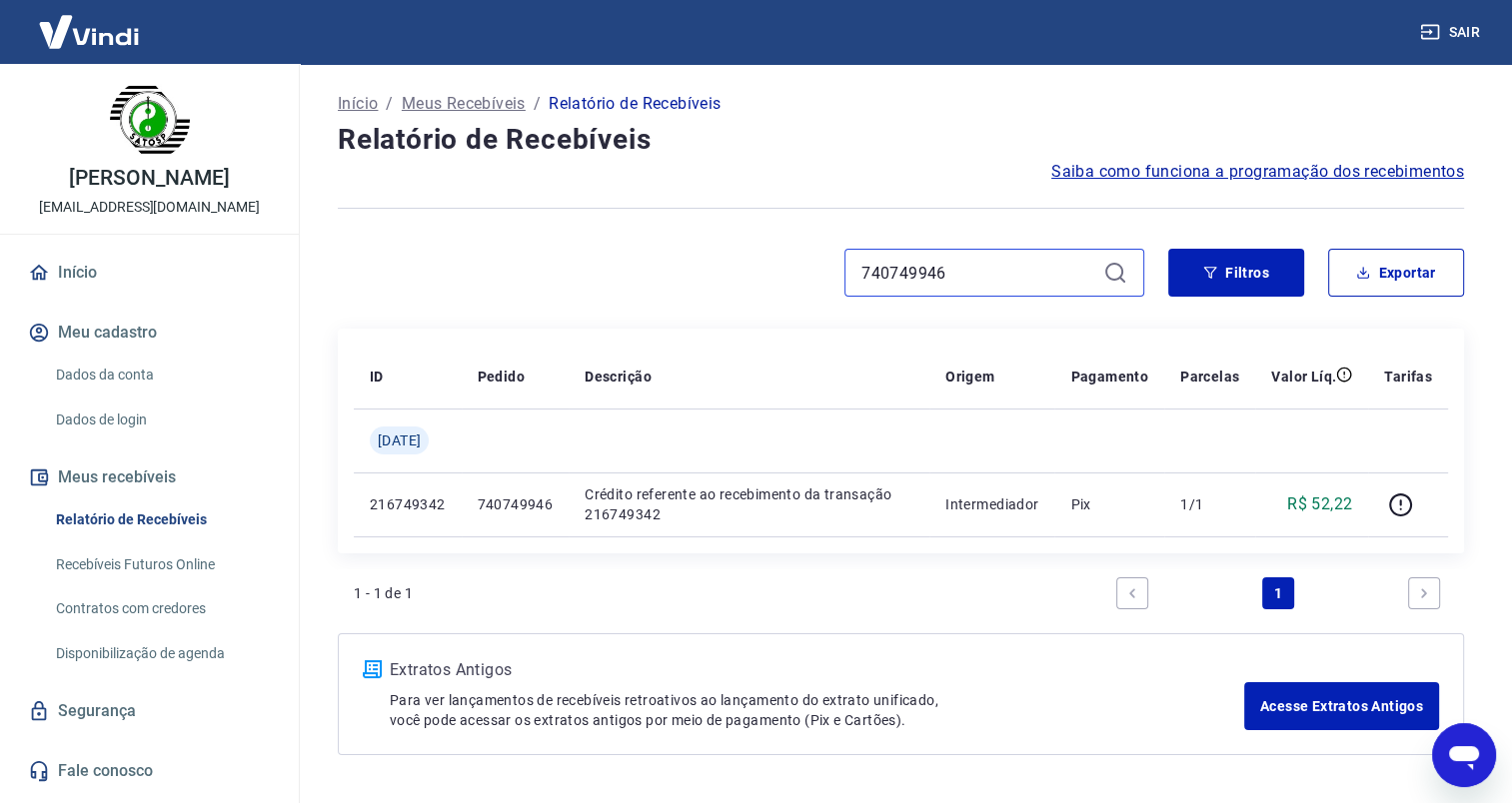 drag, startPoint x: 956, startPoint y: 276, endPoint x: 805, endPoint y: 279, distance: 151.0298 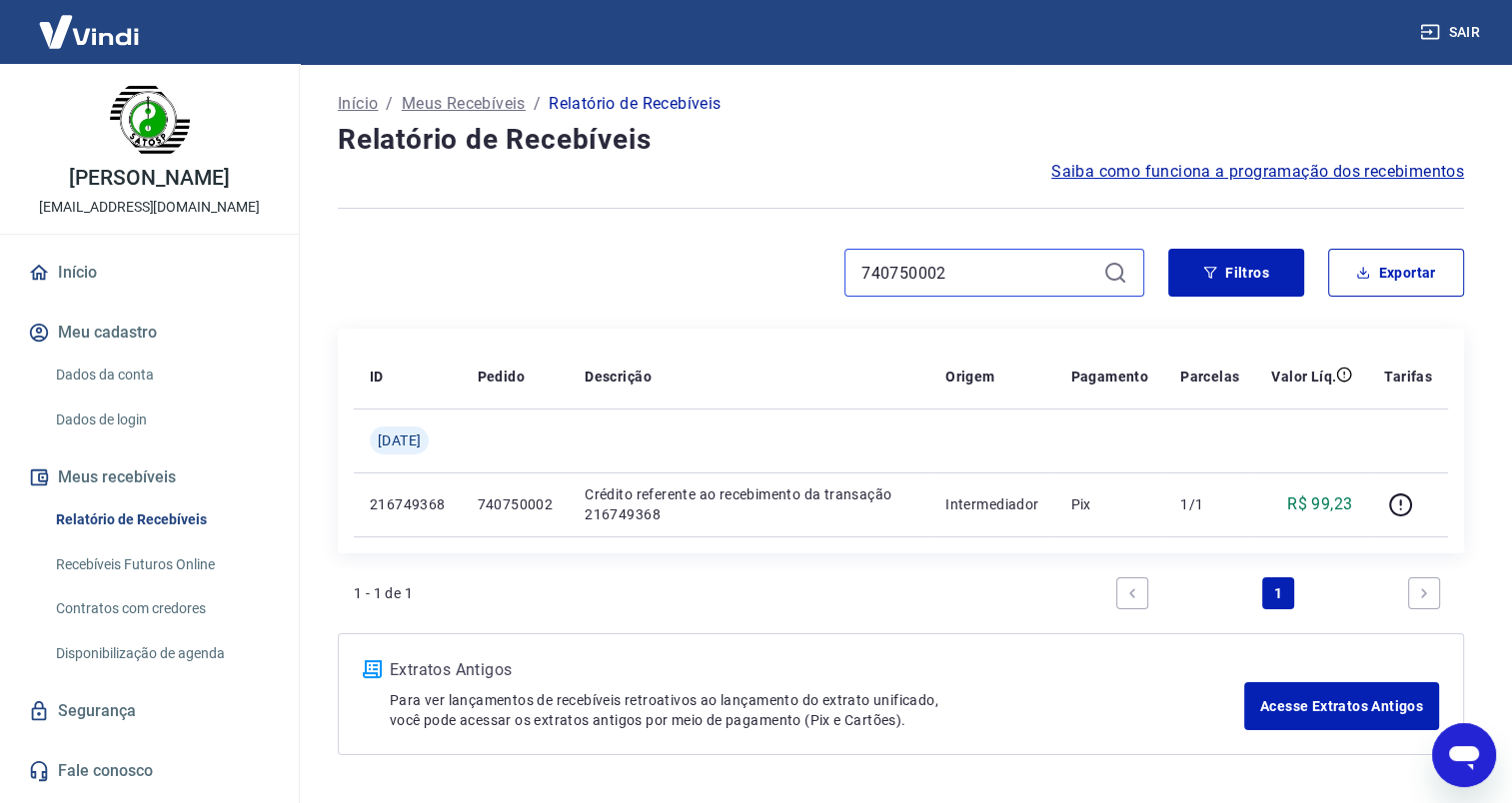 drag, startPoint x: 960, startPoint y: 278, endPoint x: 781, endPoint y: 270, distance: 179.17868 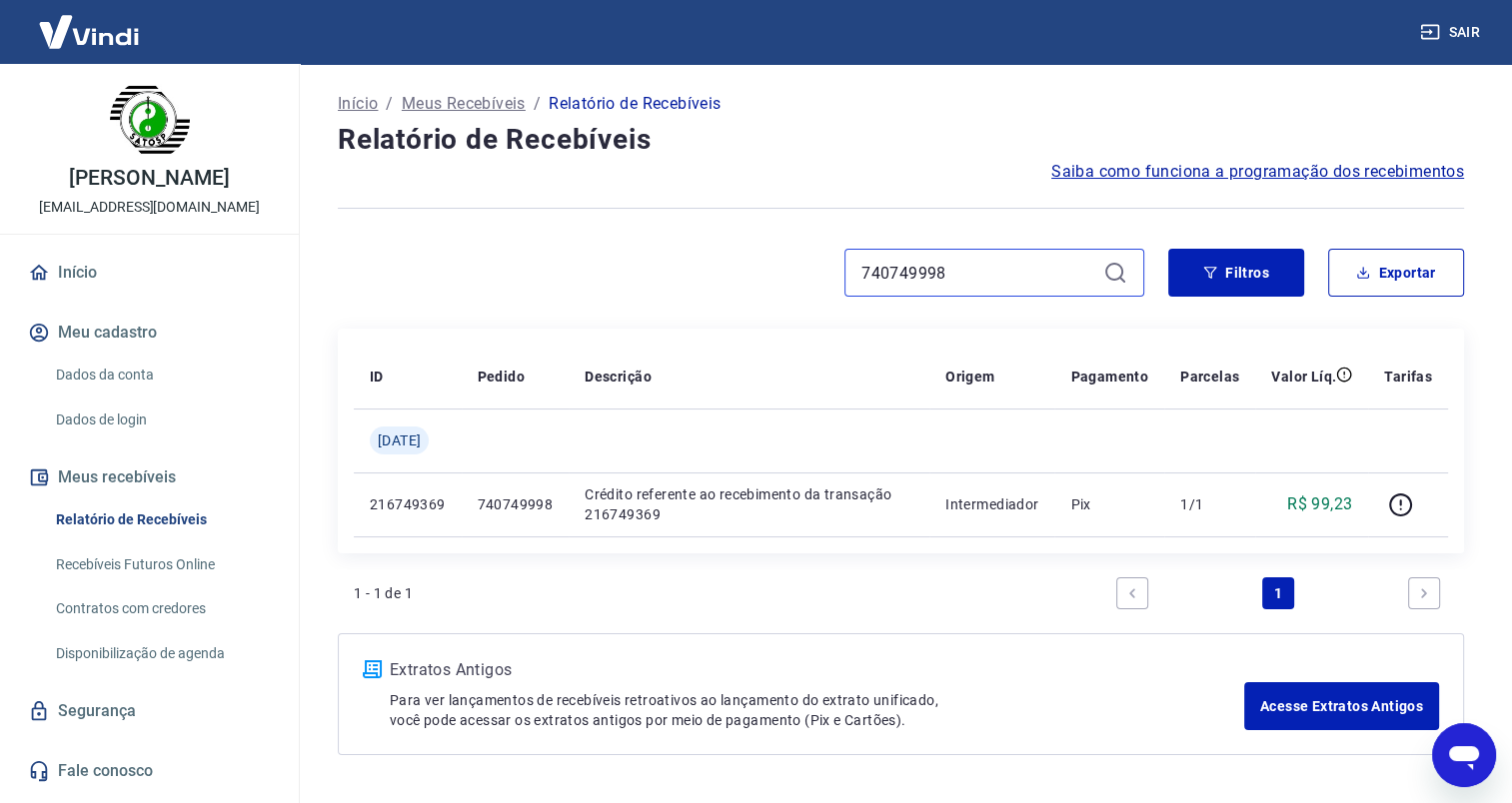 drag, startPoint x: 963, startPoint y: 281, endPoint x: 807, endPoint y: 275, distance: 156.11534 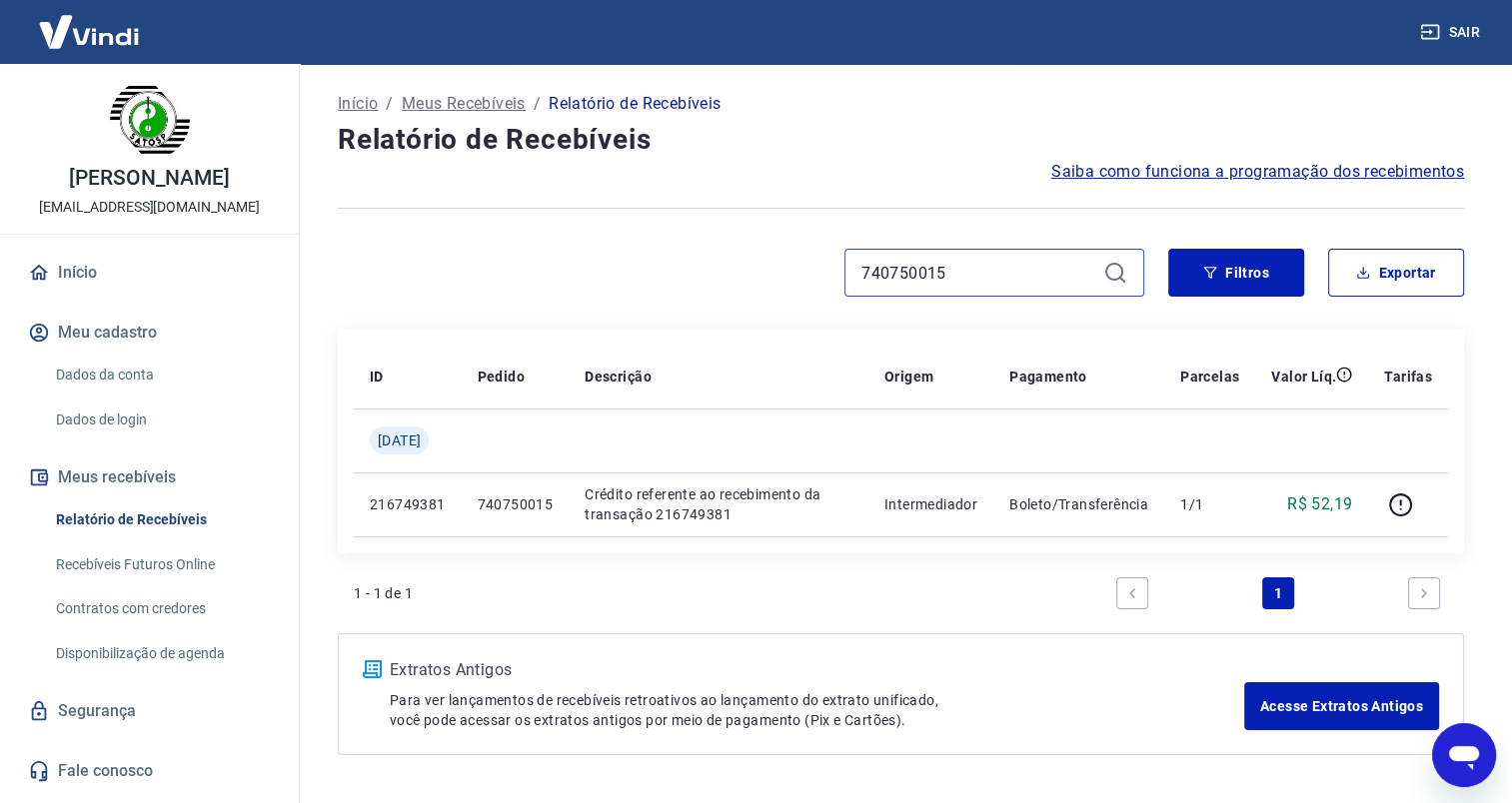 drag, startPoint x: 959, startPoint y: 272, endPoint x: 762, endPoint y: 302, distance: 199.27117 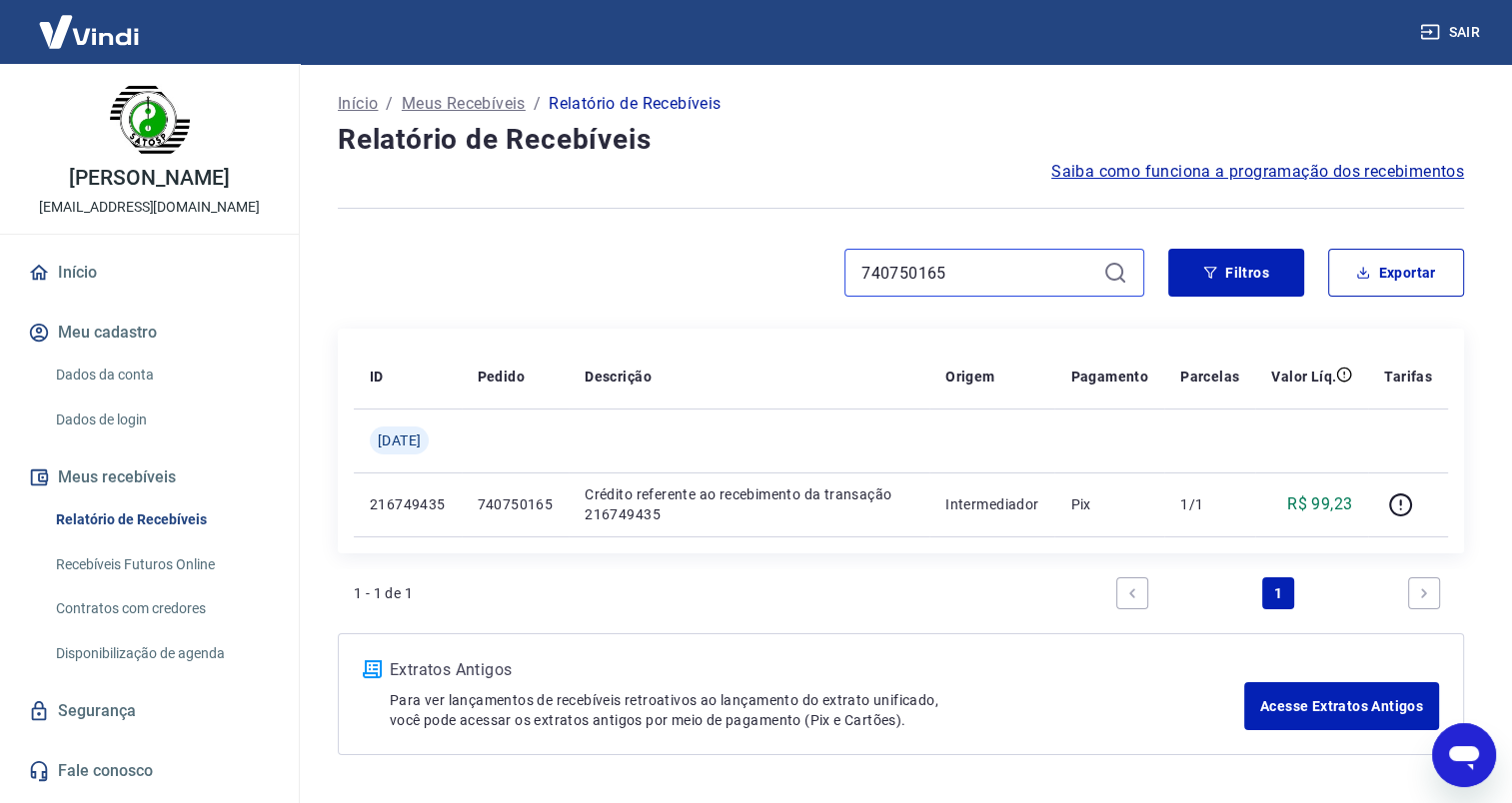 type on "740750165" 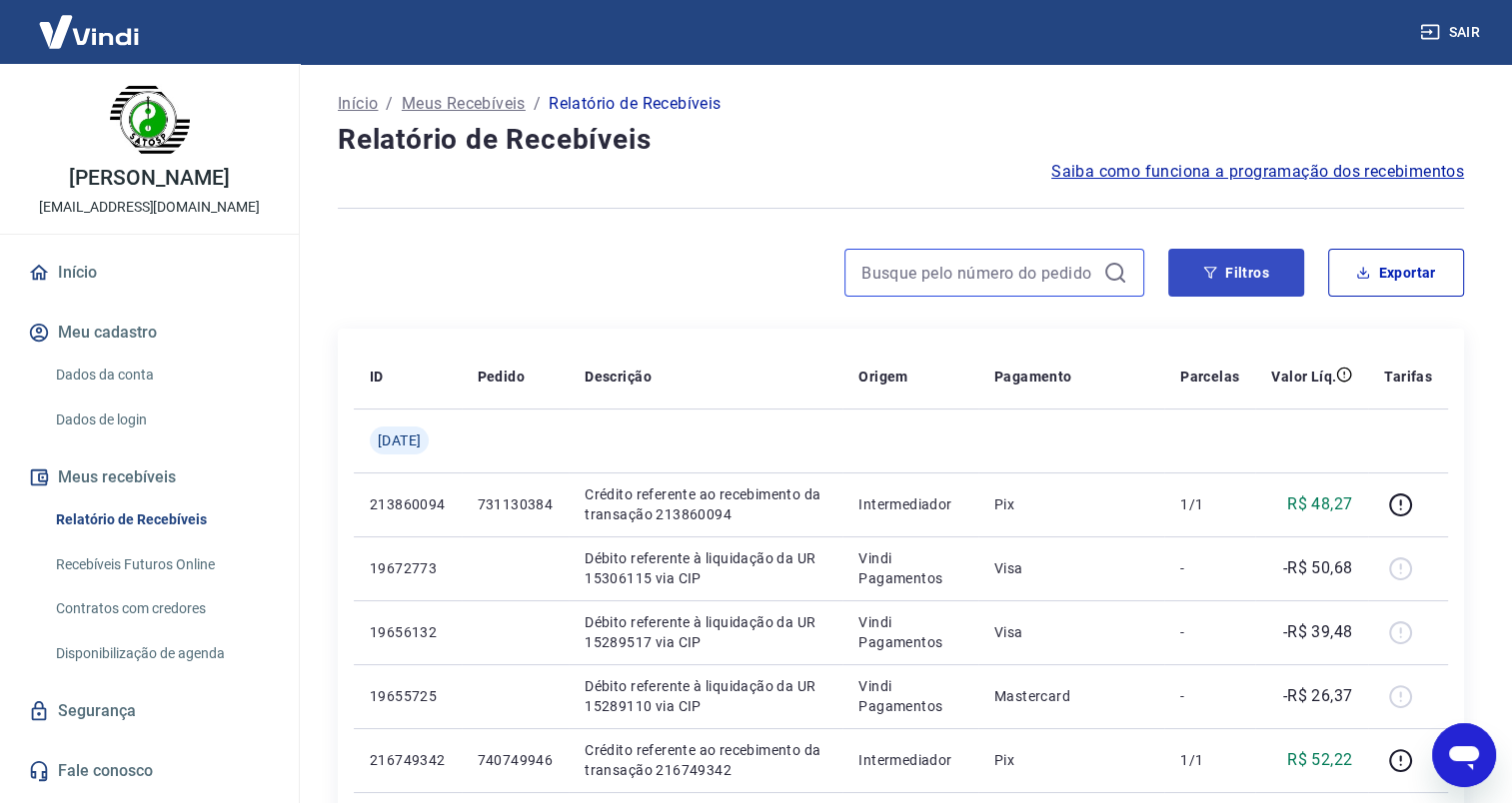 type 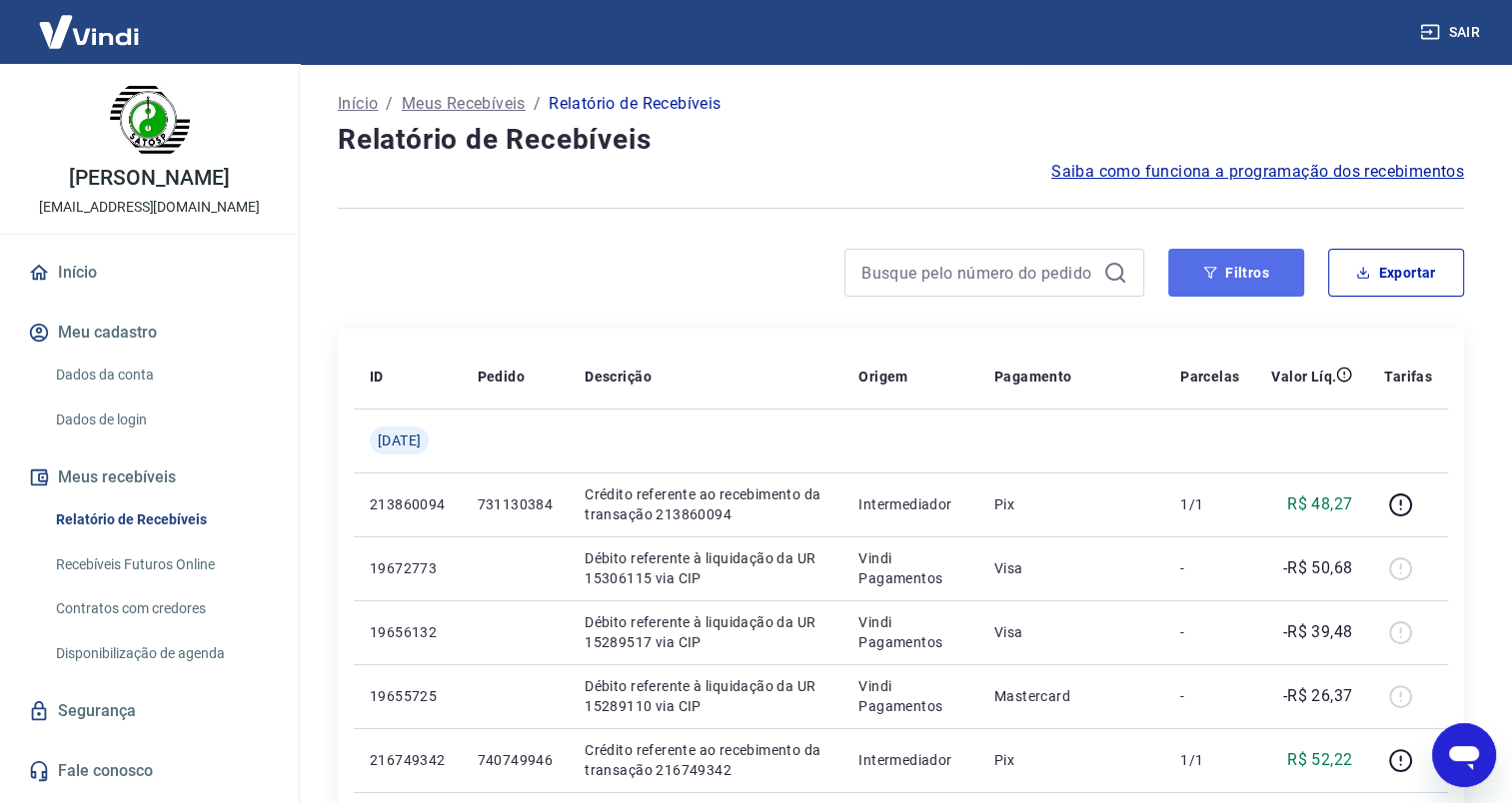 click on "Filtros" at bounding box center (1236, 273) 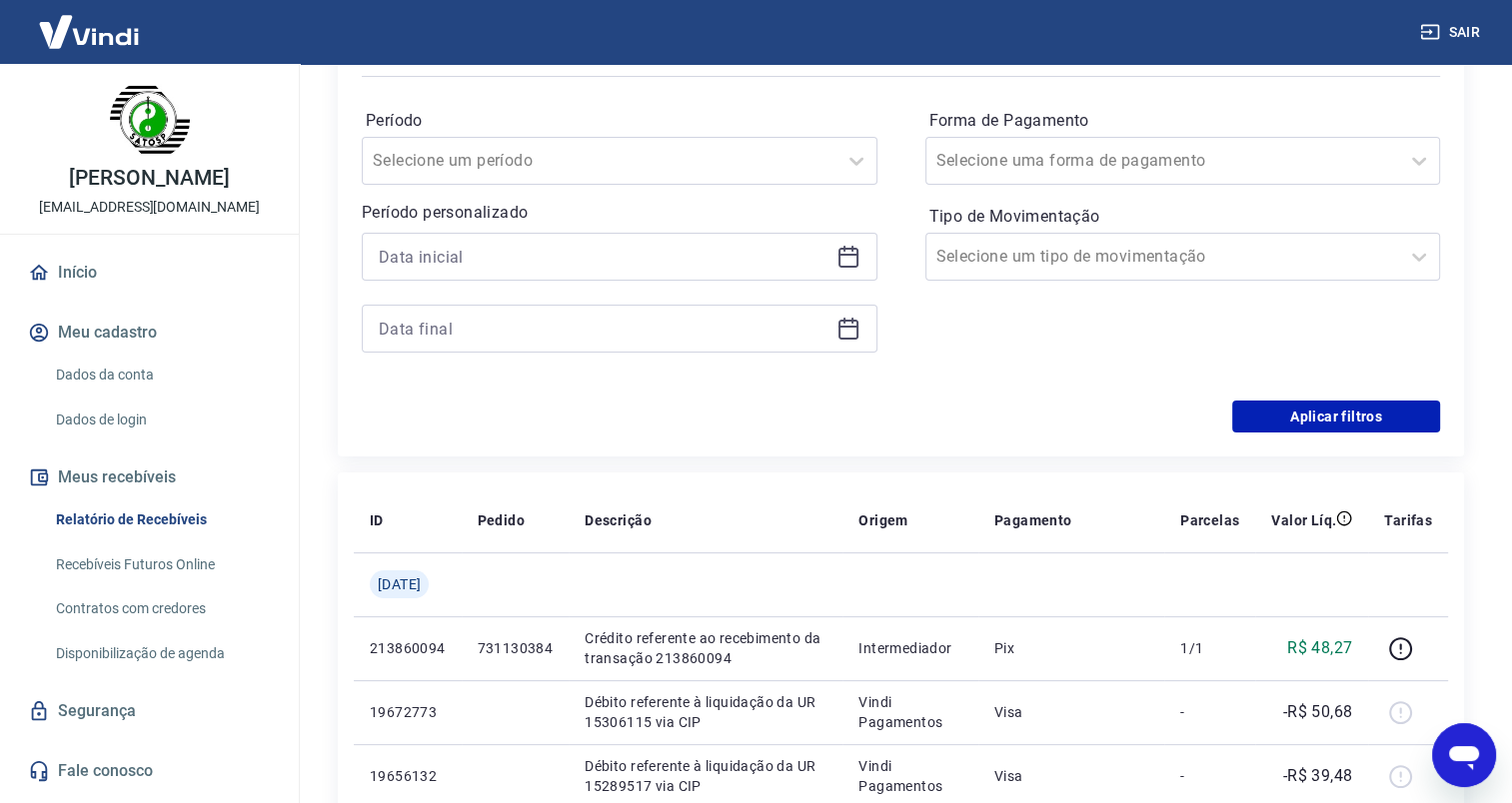 scroll, scrollTop: 400, scrollLeft: 0, axis: vertical 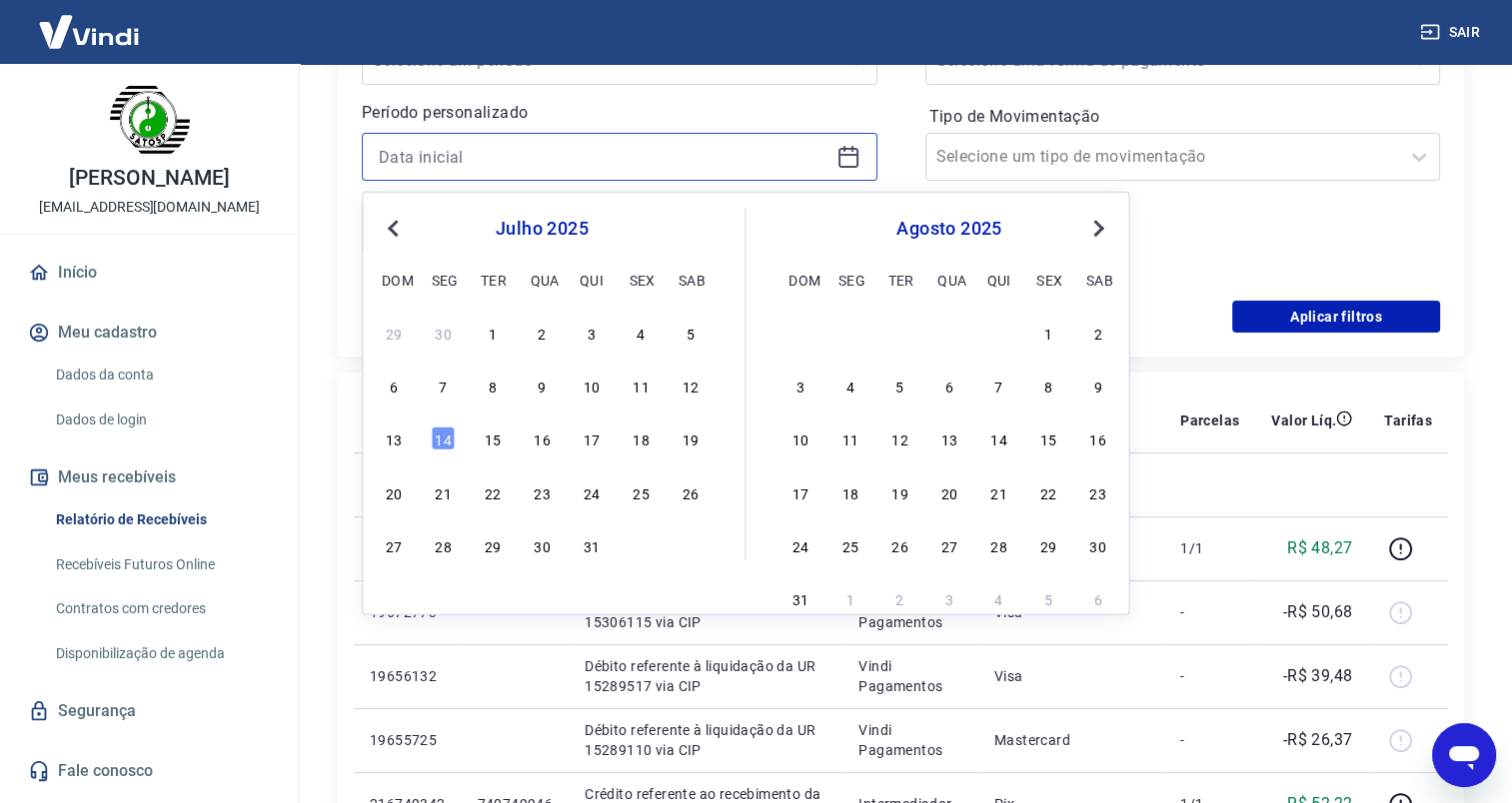 click at bounding box center [604, 157] 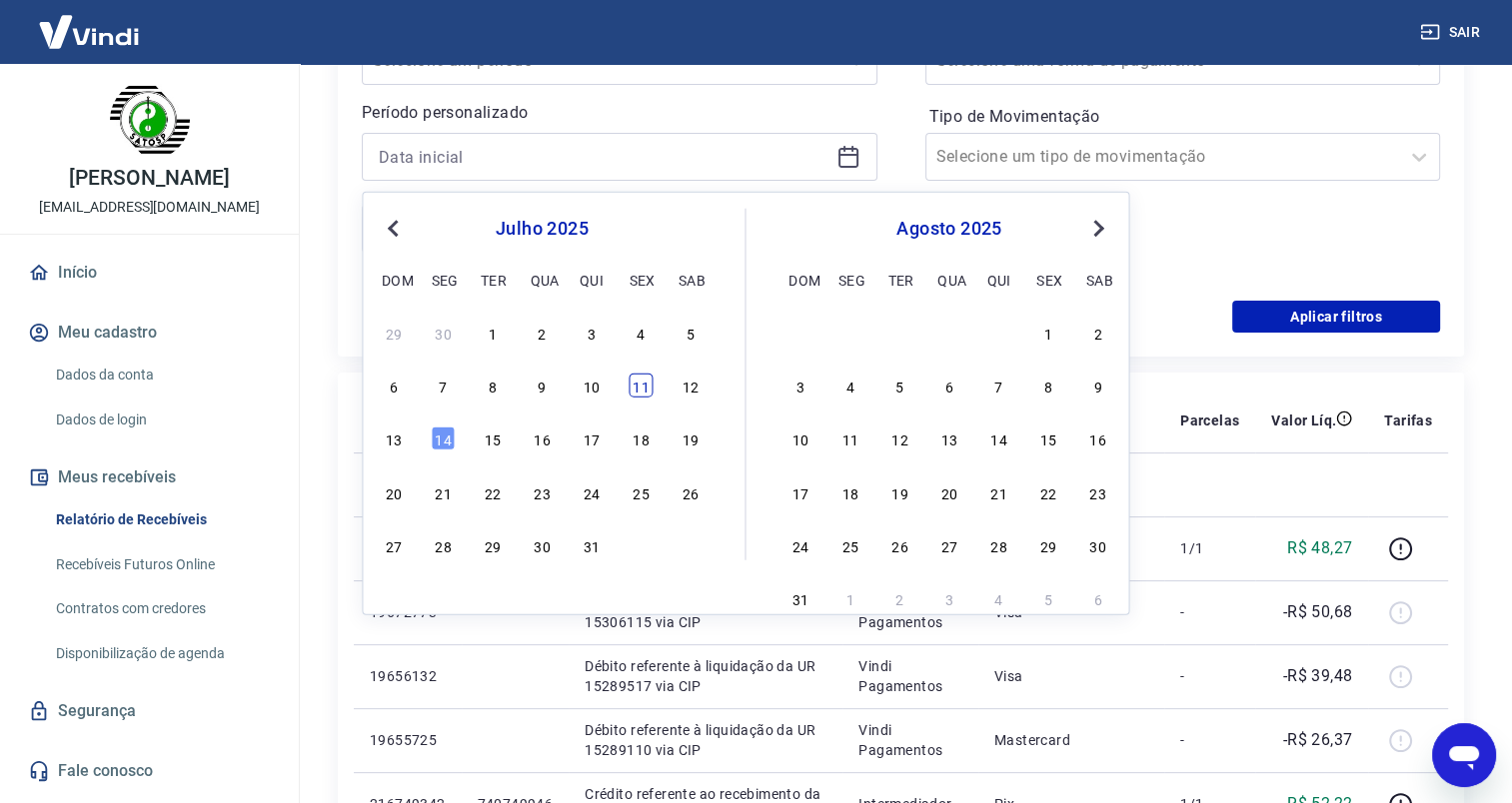 click on "11" at bounding box center [641, 386] 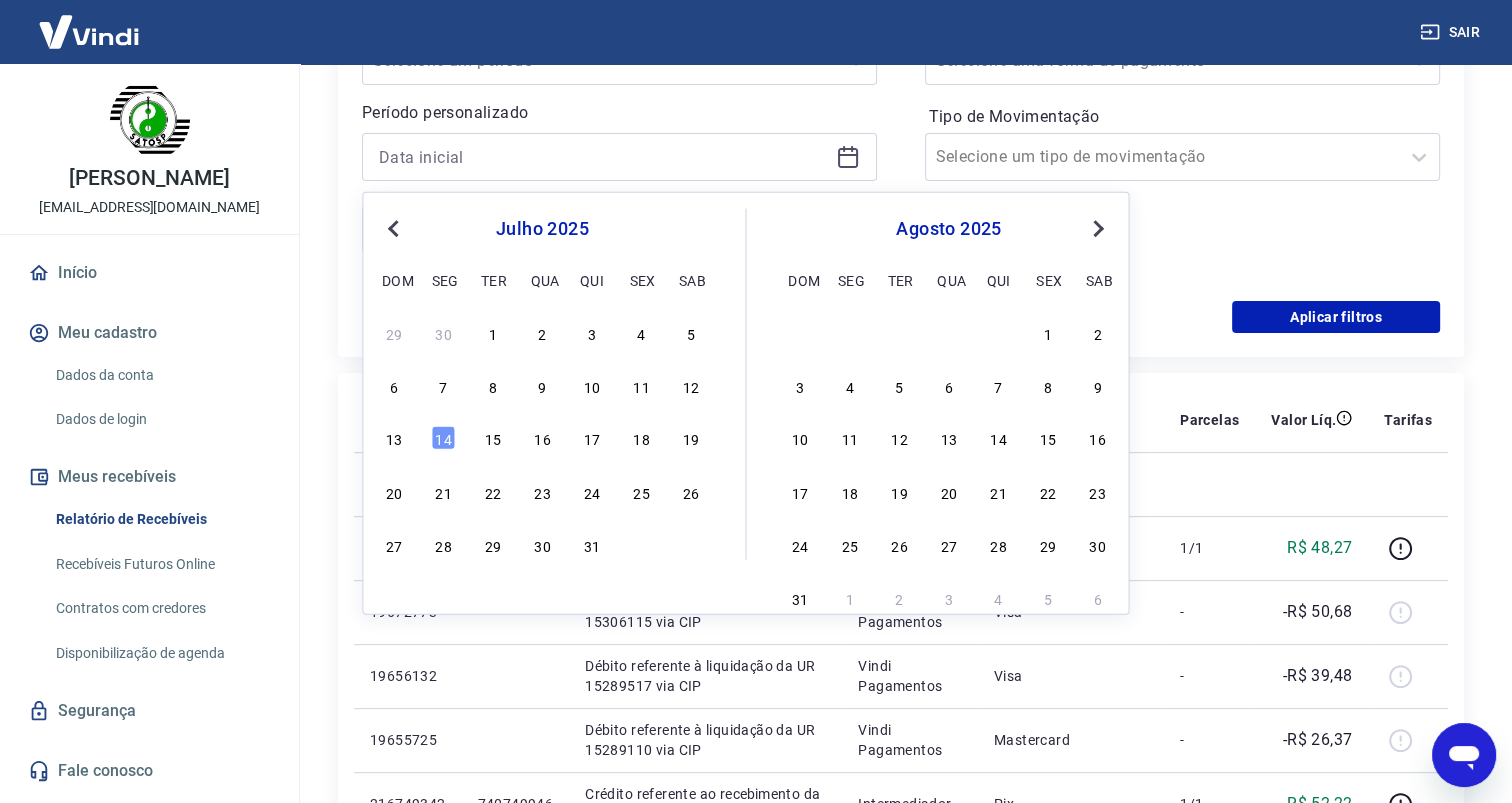 type on "[DATE]" 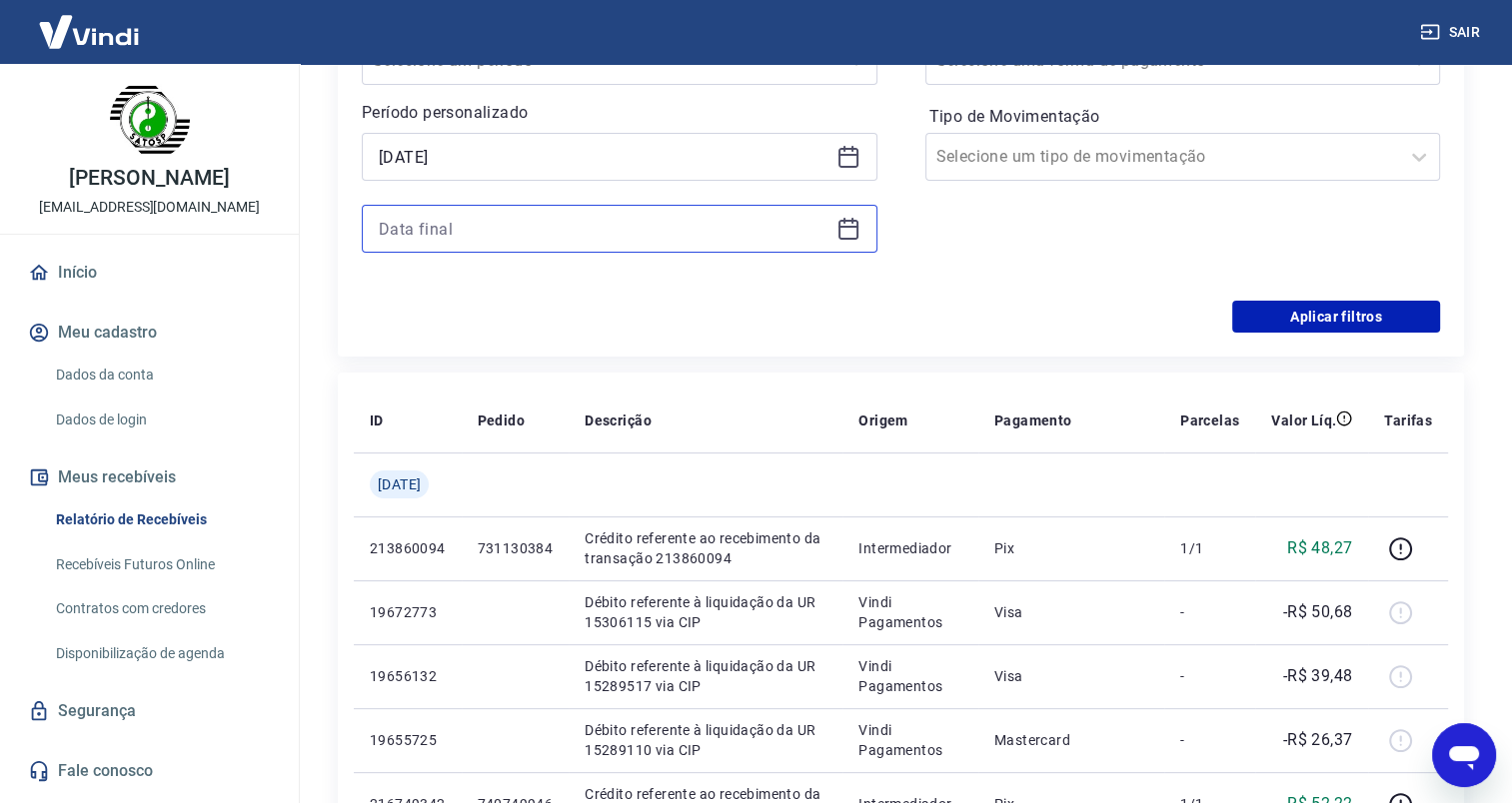 click at bounding box center (604, 229) 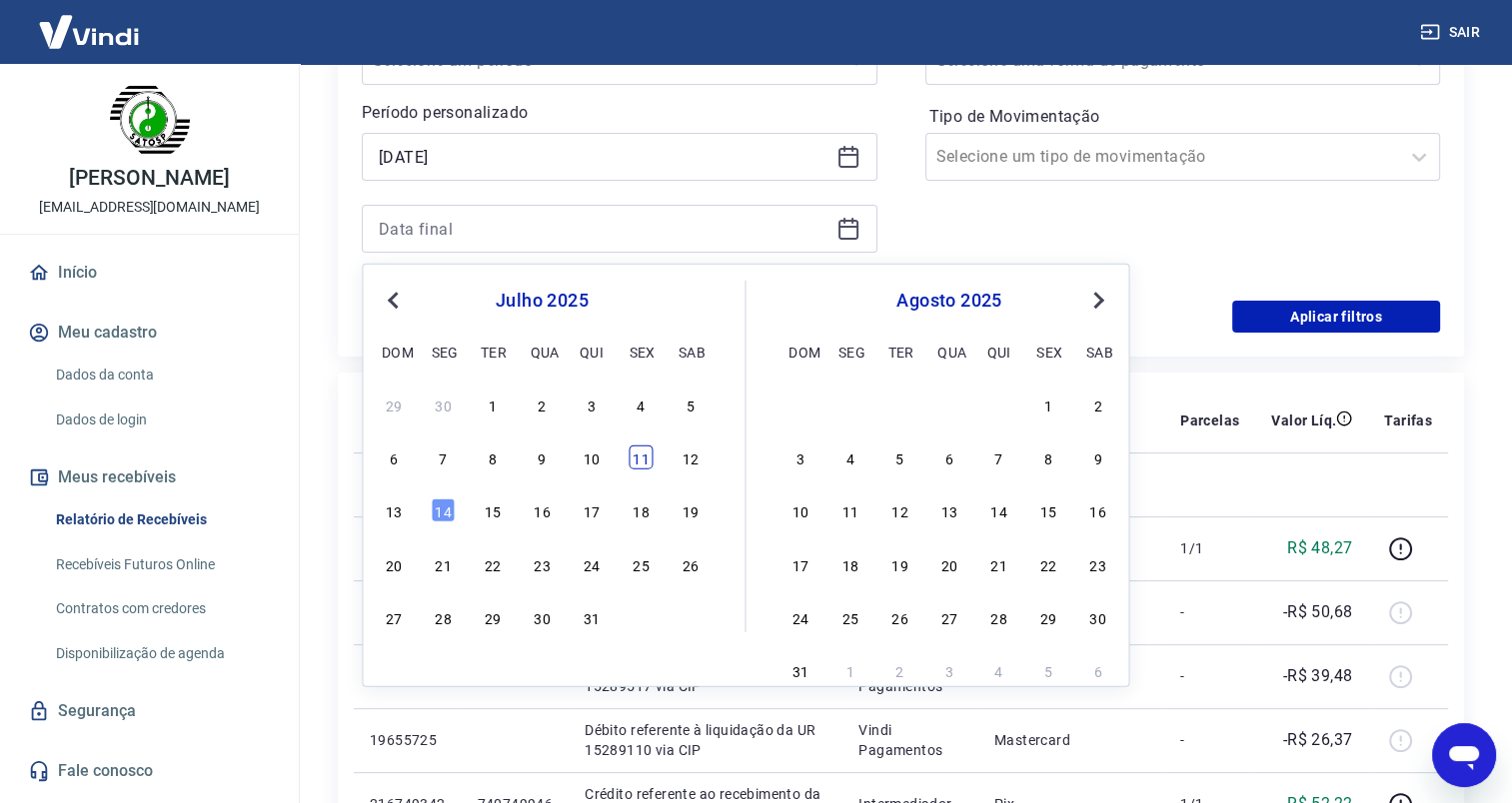 click on "11" at bounding box center [641, 457] 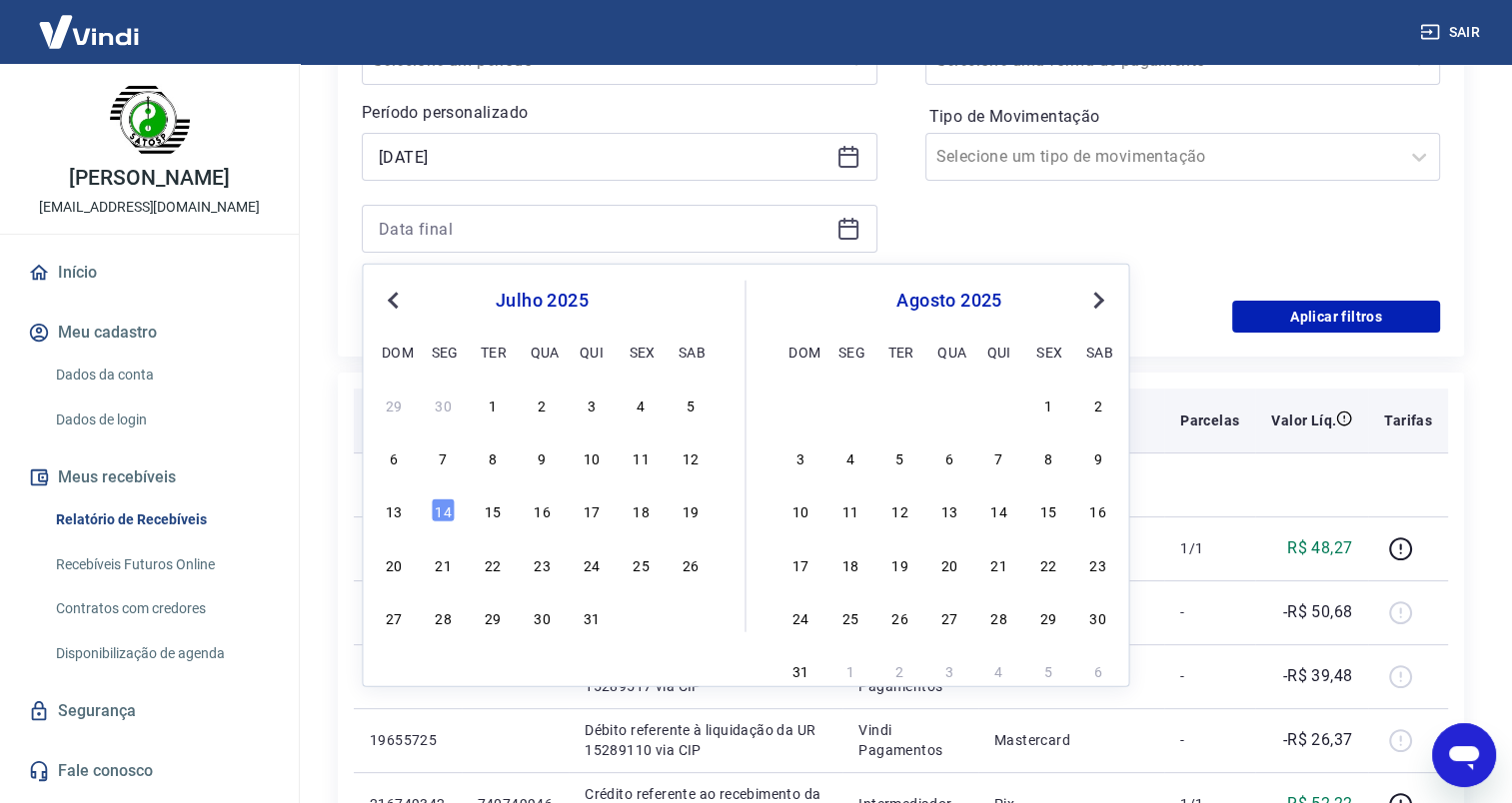 type on "[DATE]" 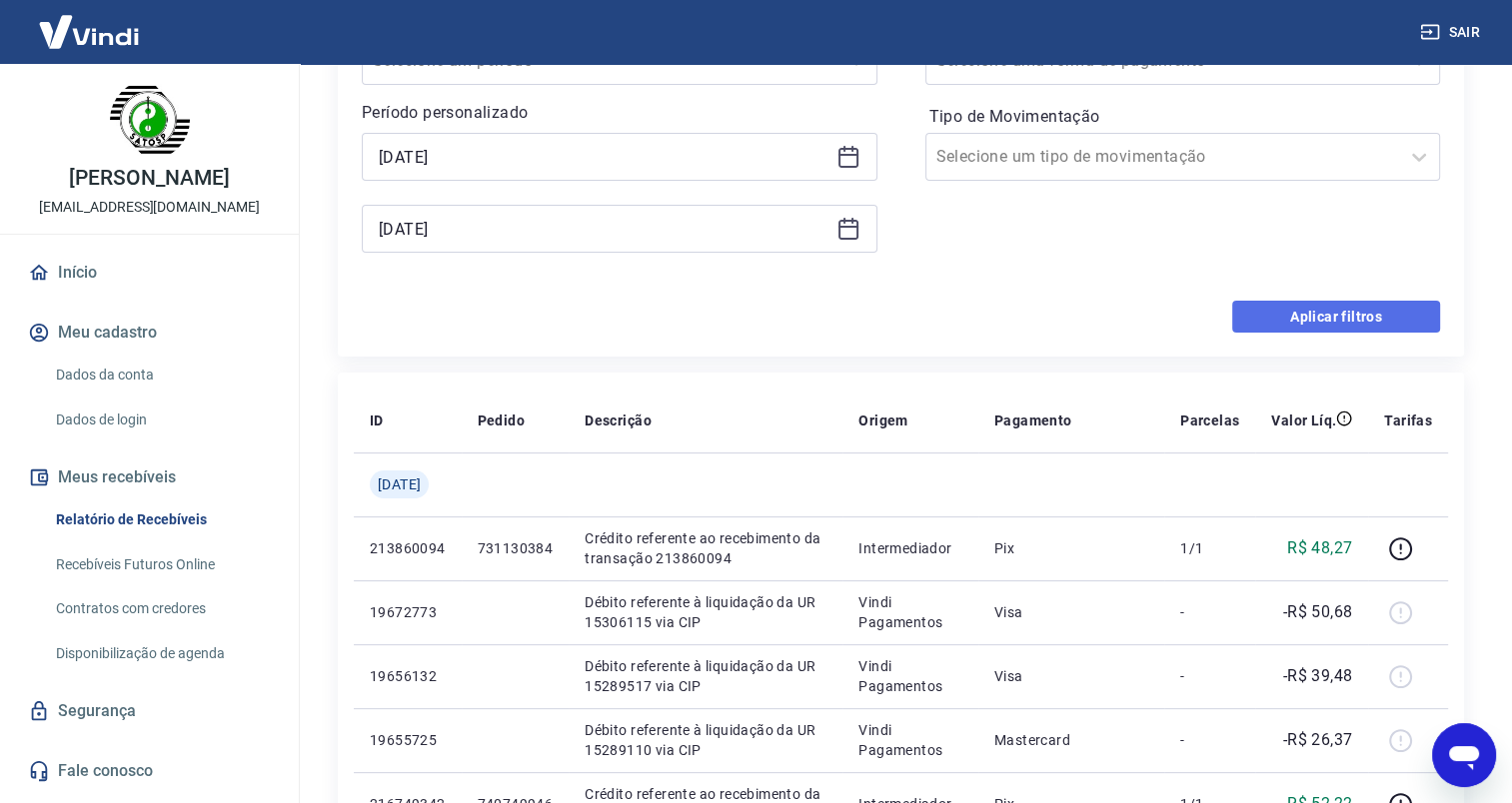 click on "Aplicar filtros" at bounding box center (1336, 317) 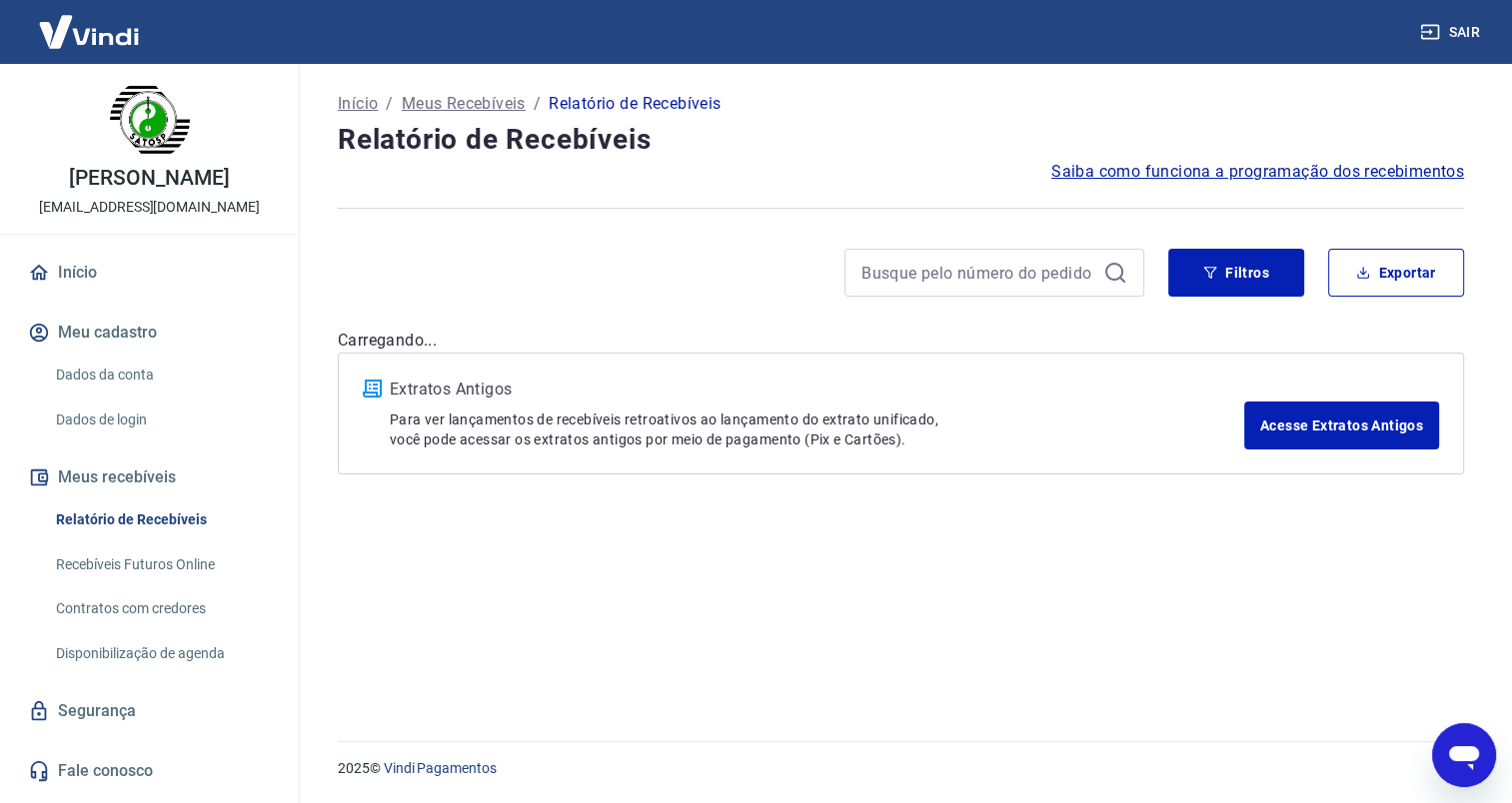 scroll, scrollTop: 0, scrollLeft: 0, axis: both 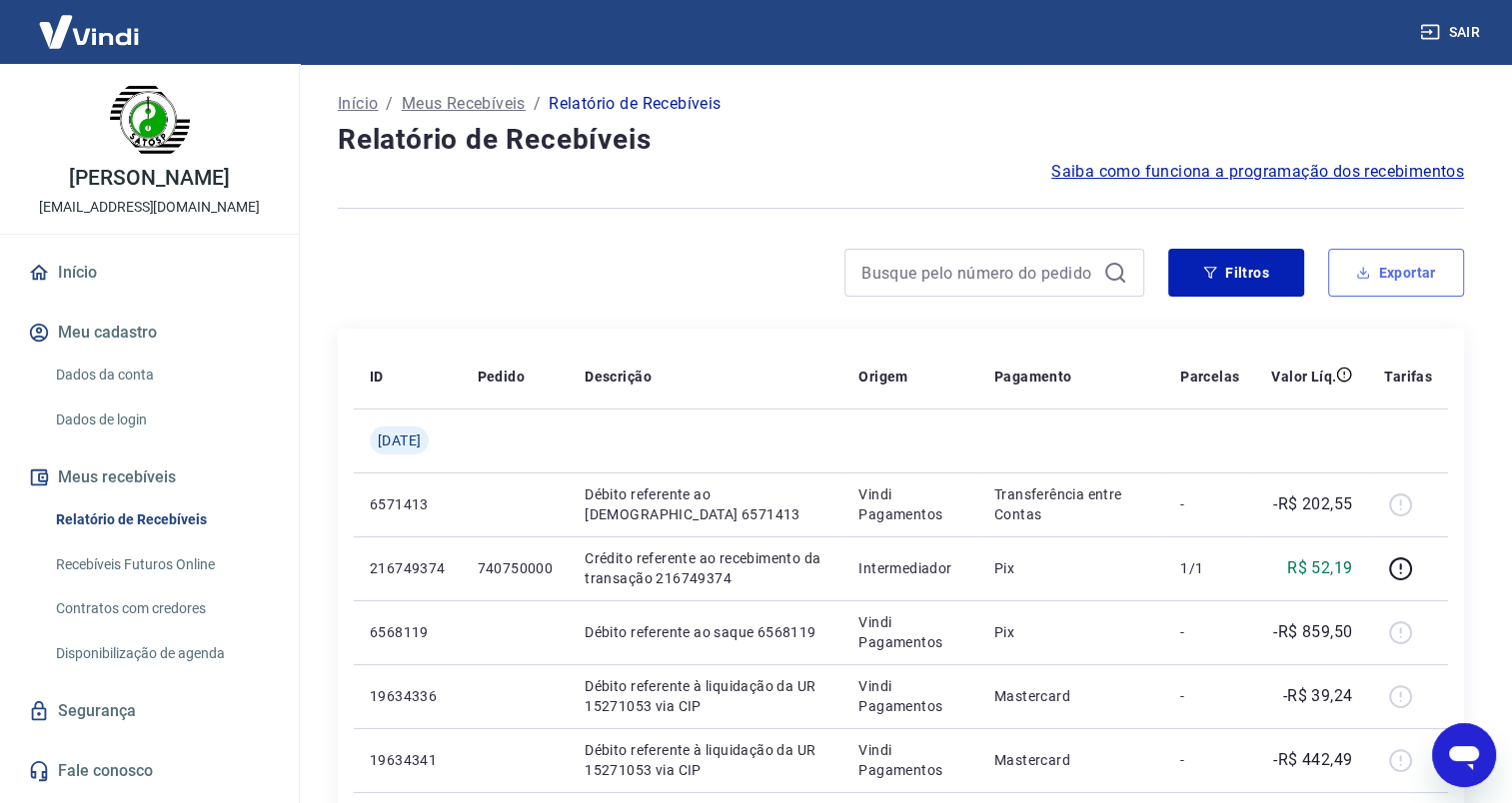 click 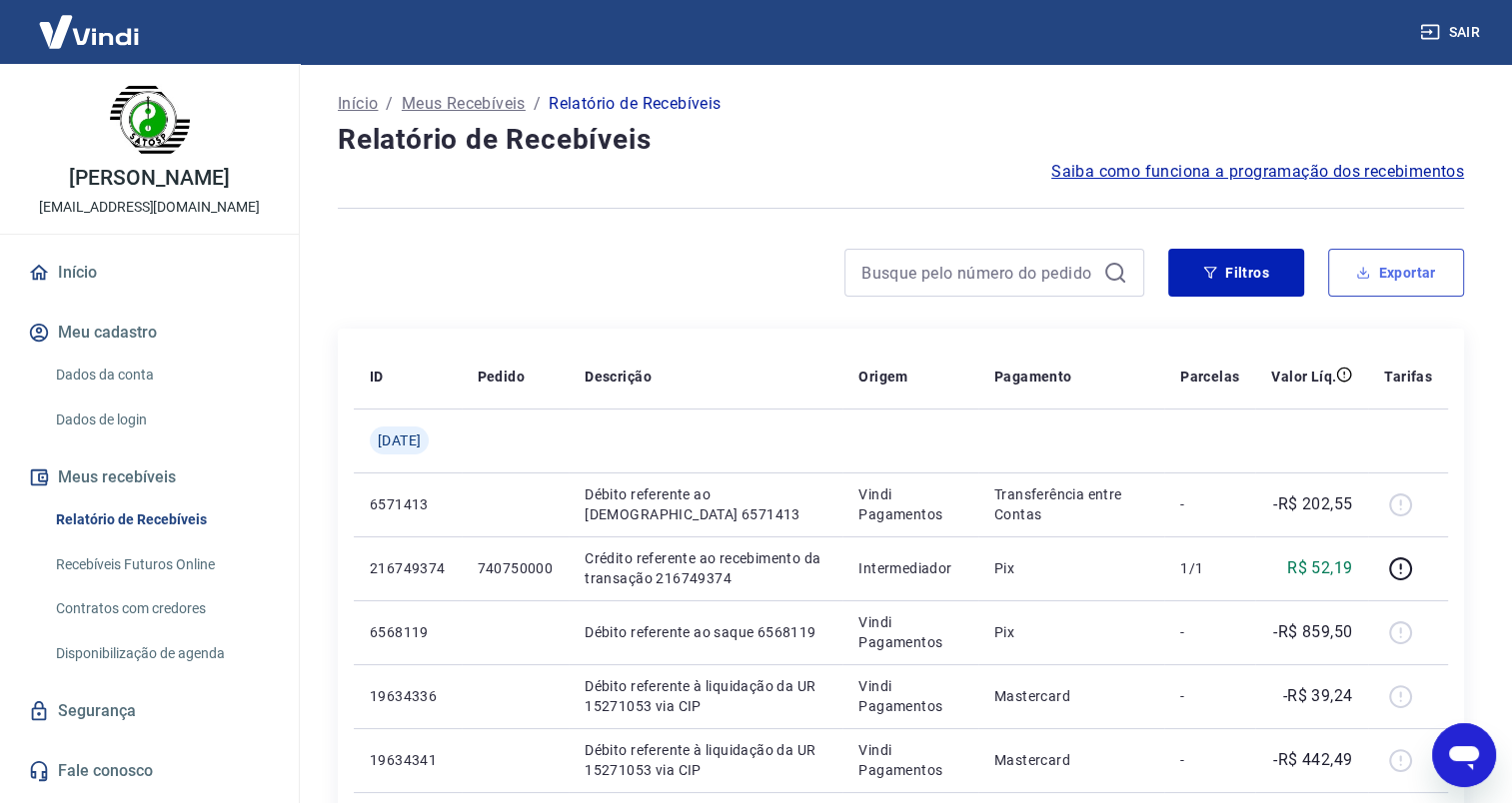 type on "[DATE]" 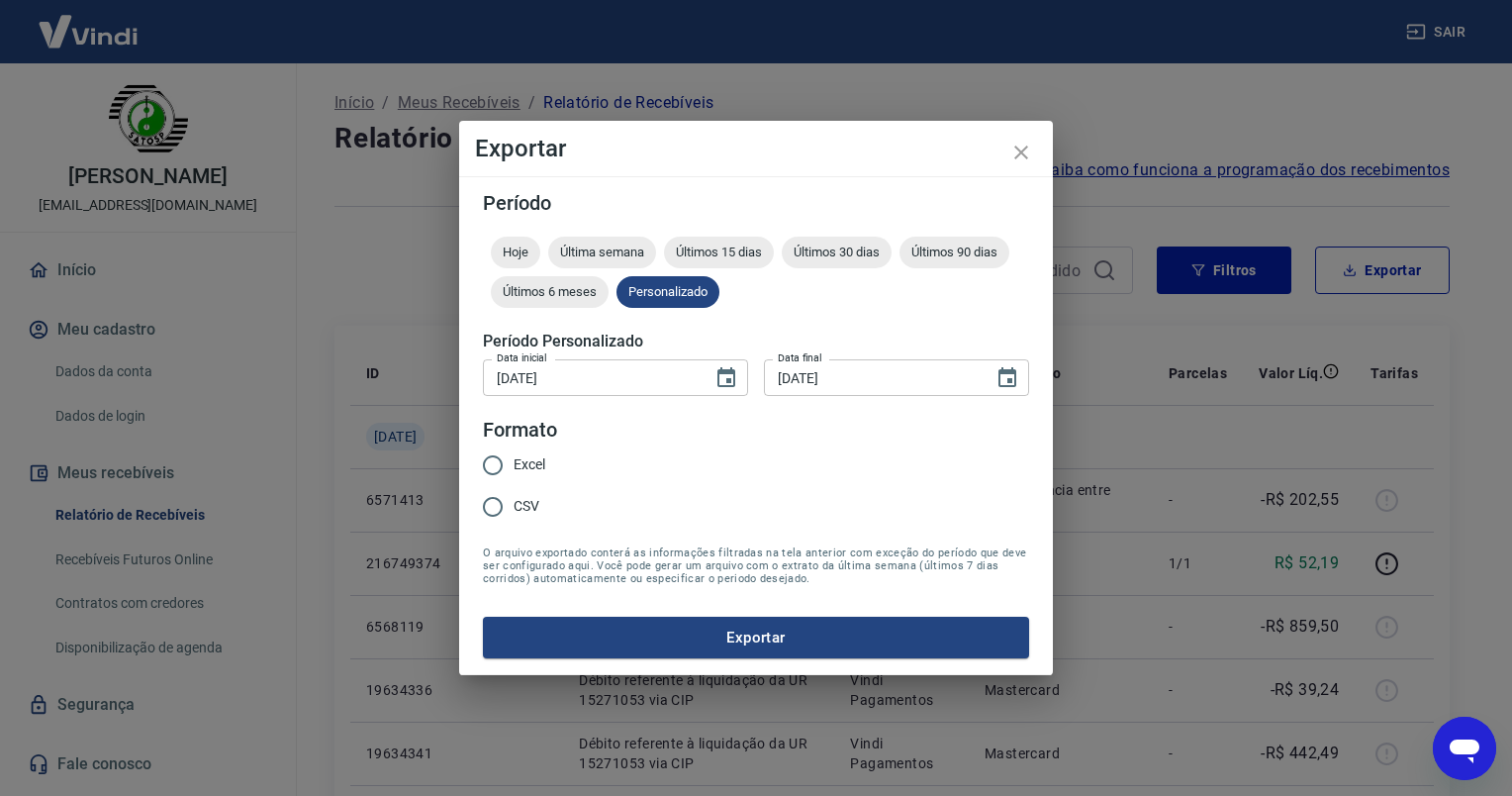 click on "Excel" at bounding box center (493, 465) 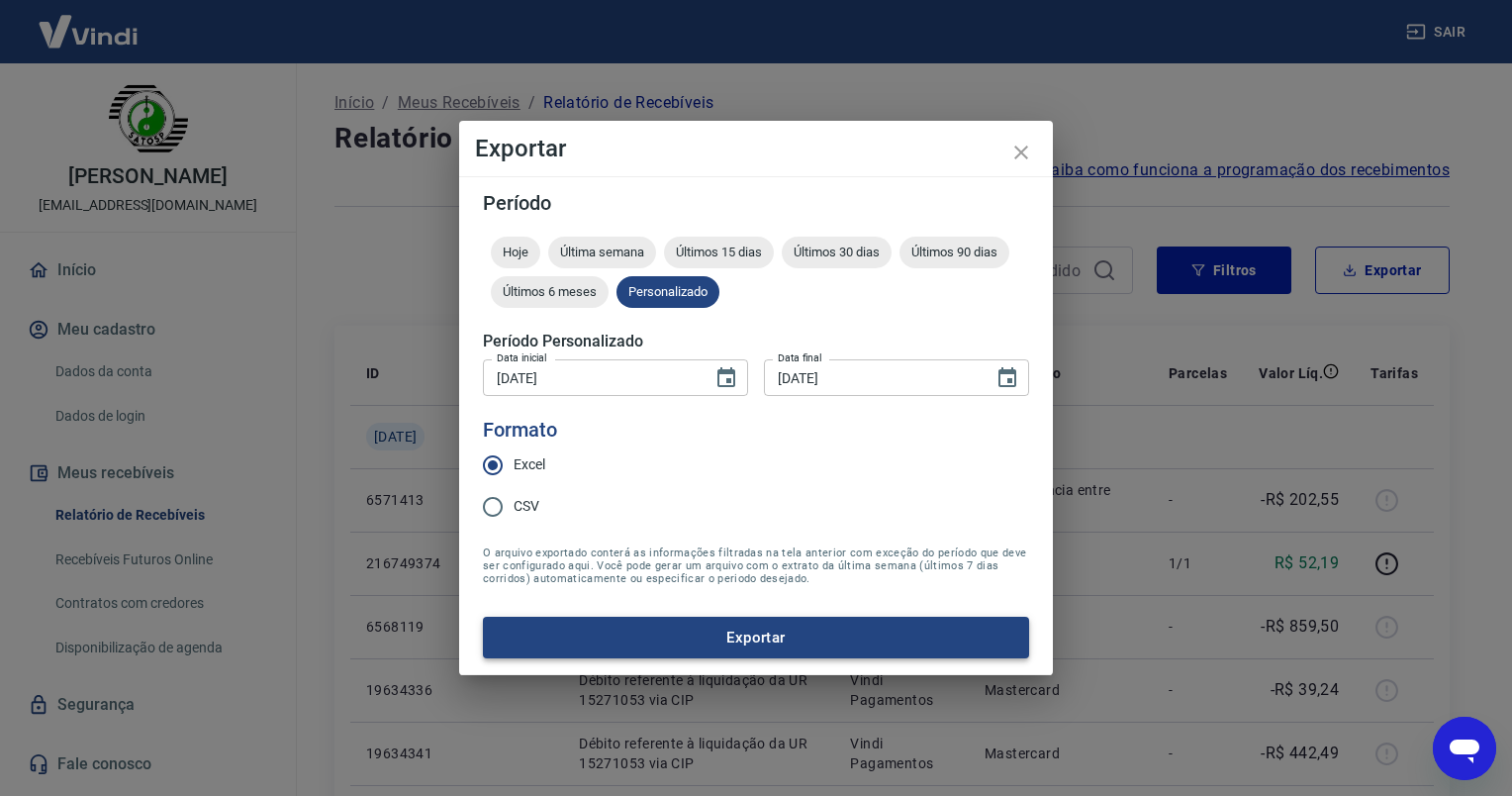 click on "Exportar" at bounding box center [756, 638] 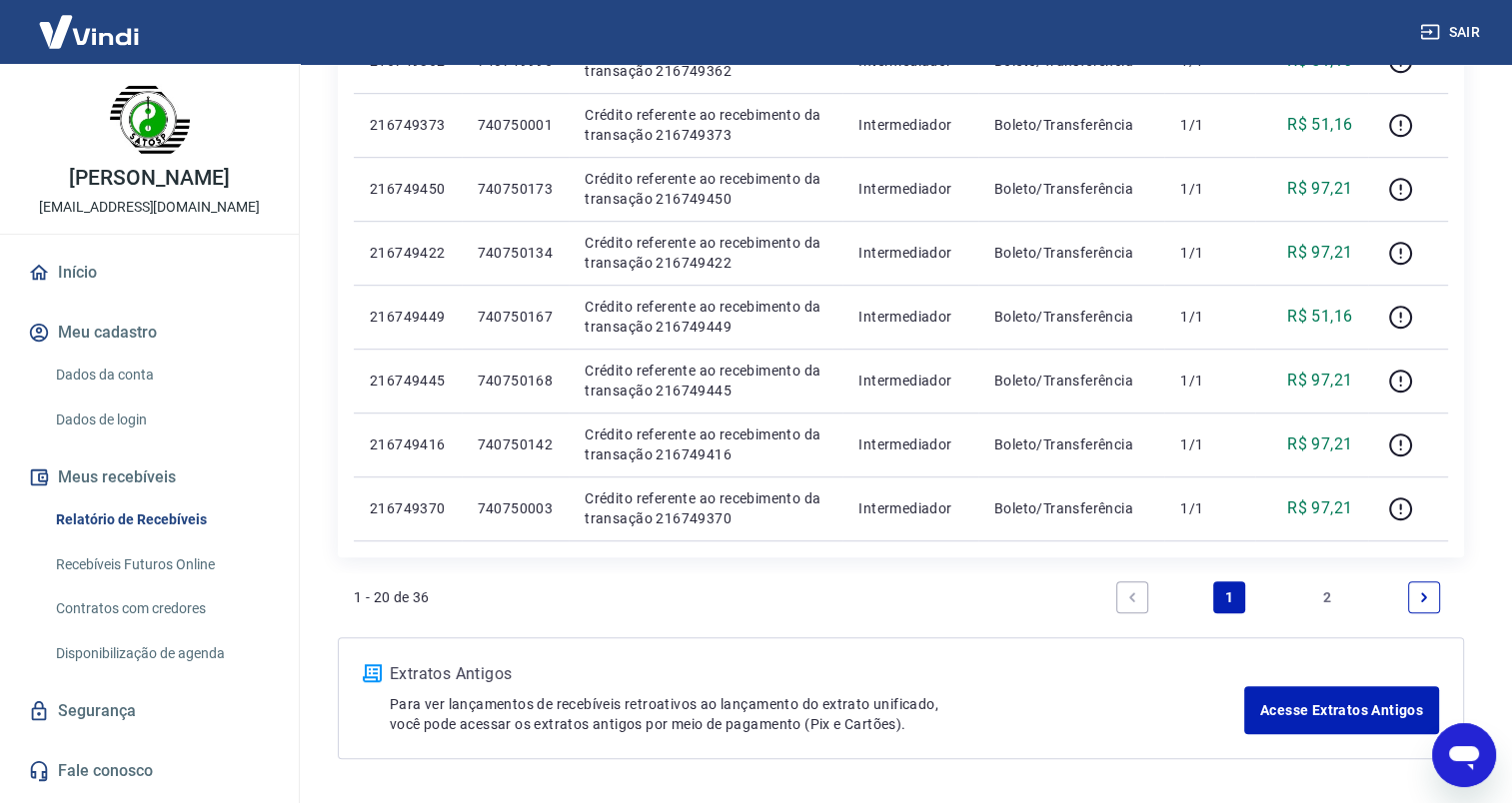 scroll, scrollTop: 1219, scrollLeft: 0, axis: vertical 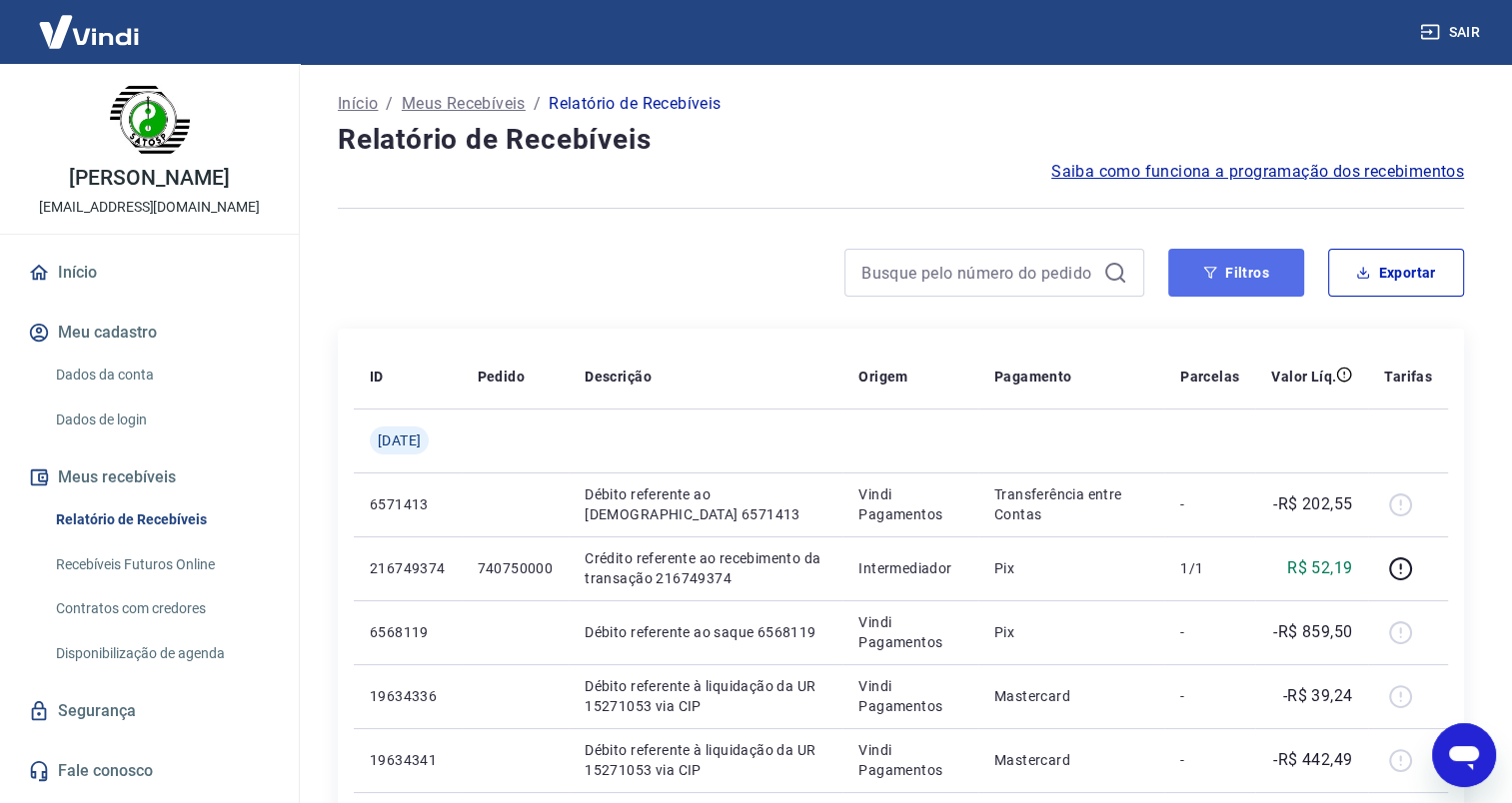 click on "Filtros" at bounding box center (1236, 273) 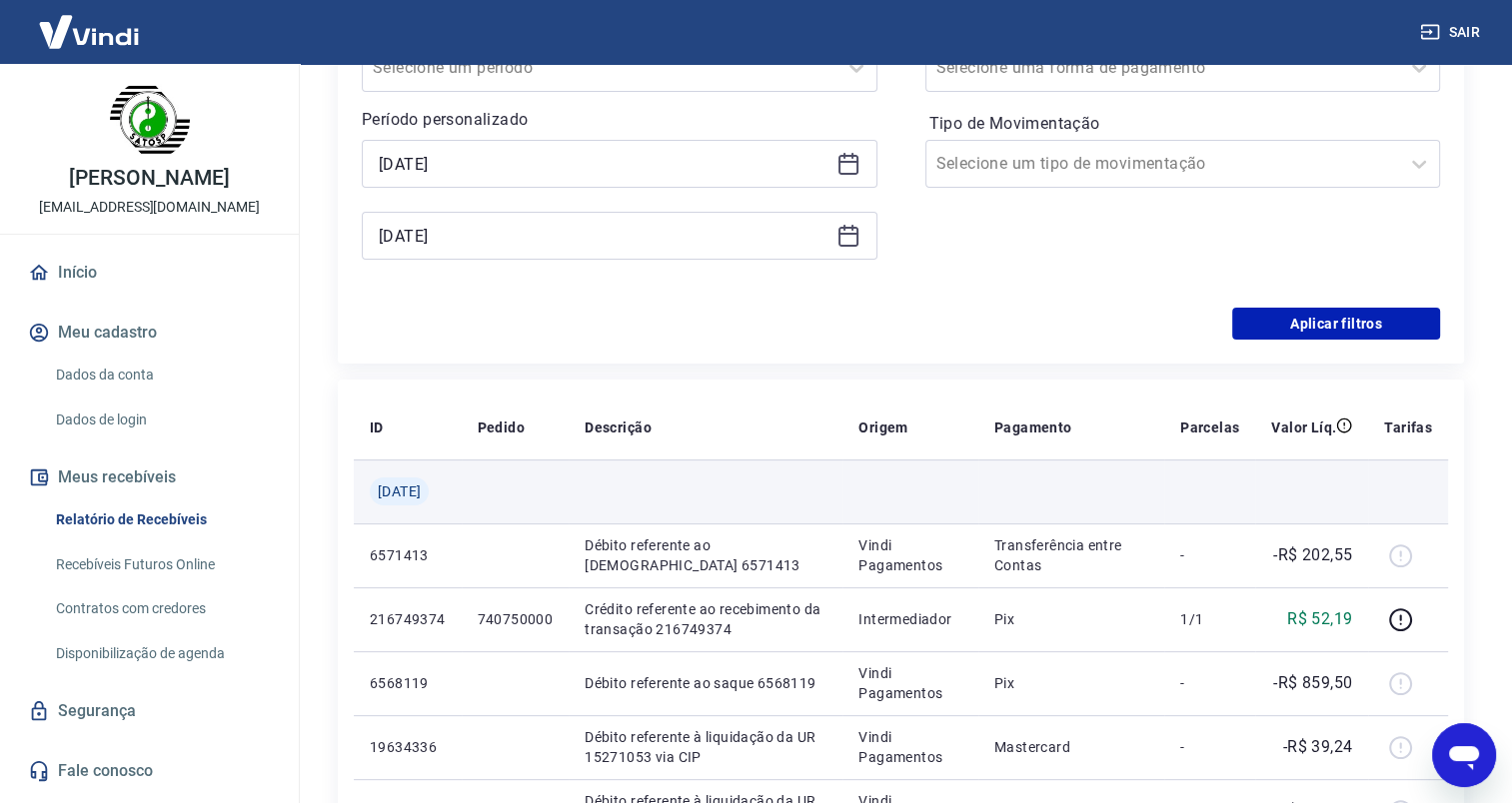 scroll, scrollTop: 400, scrollLeft: 0, axis: vertical 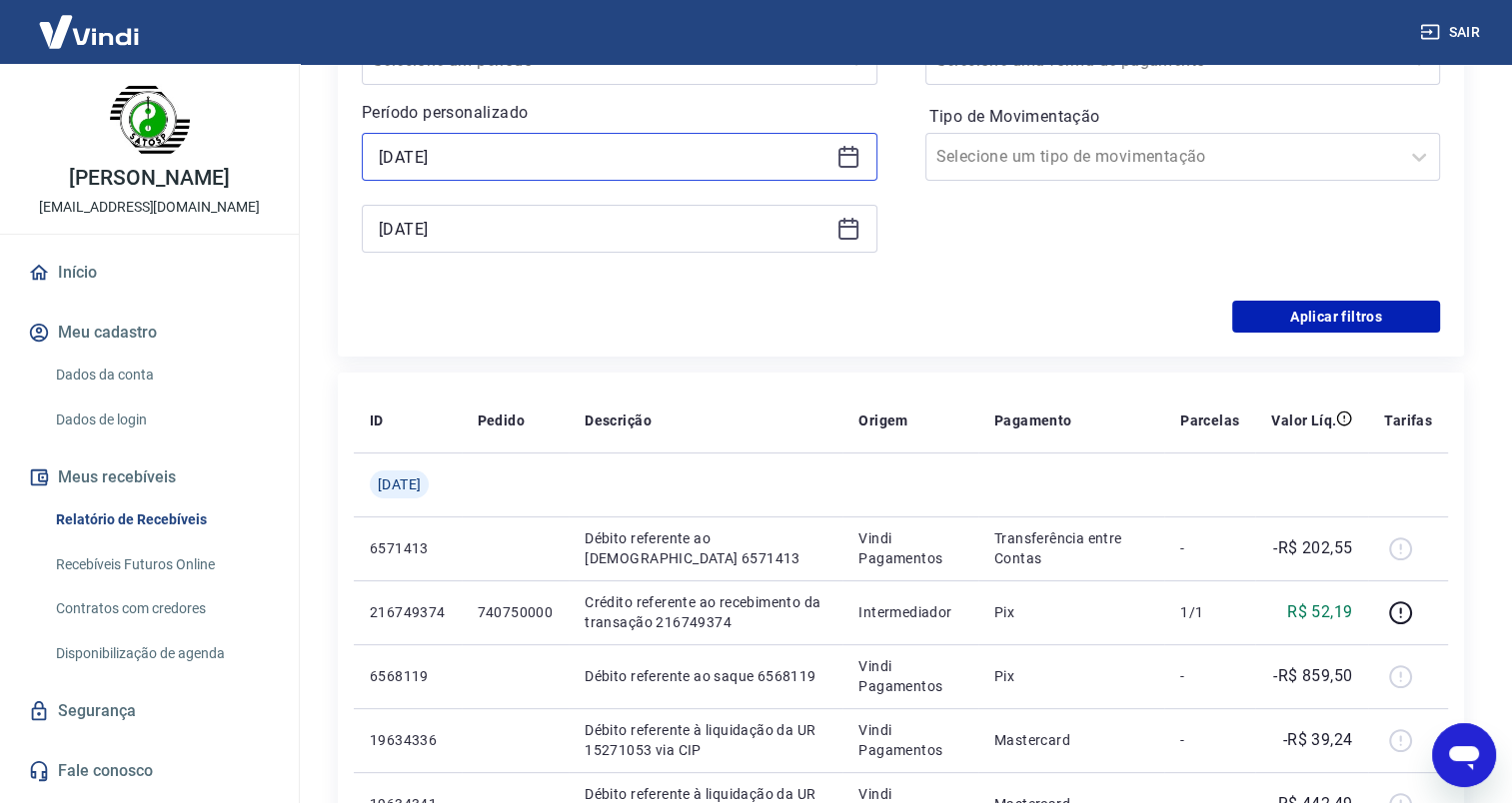 click on "[DATE]" at bounding box center (604, 157) 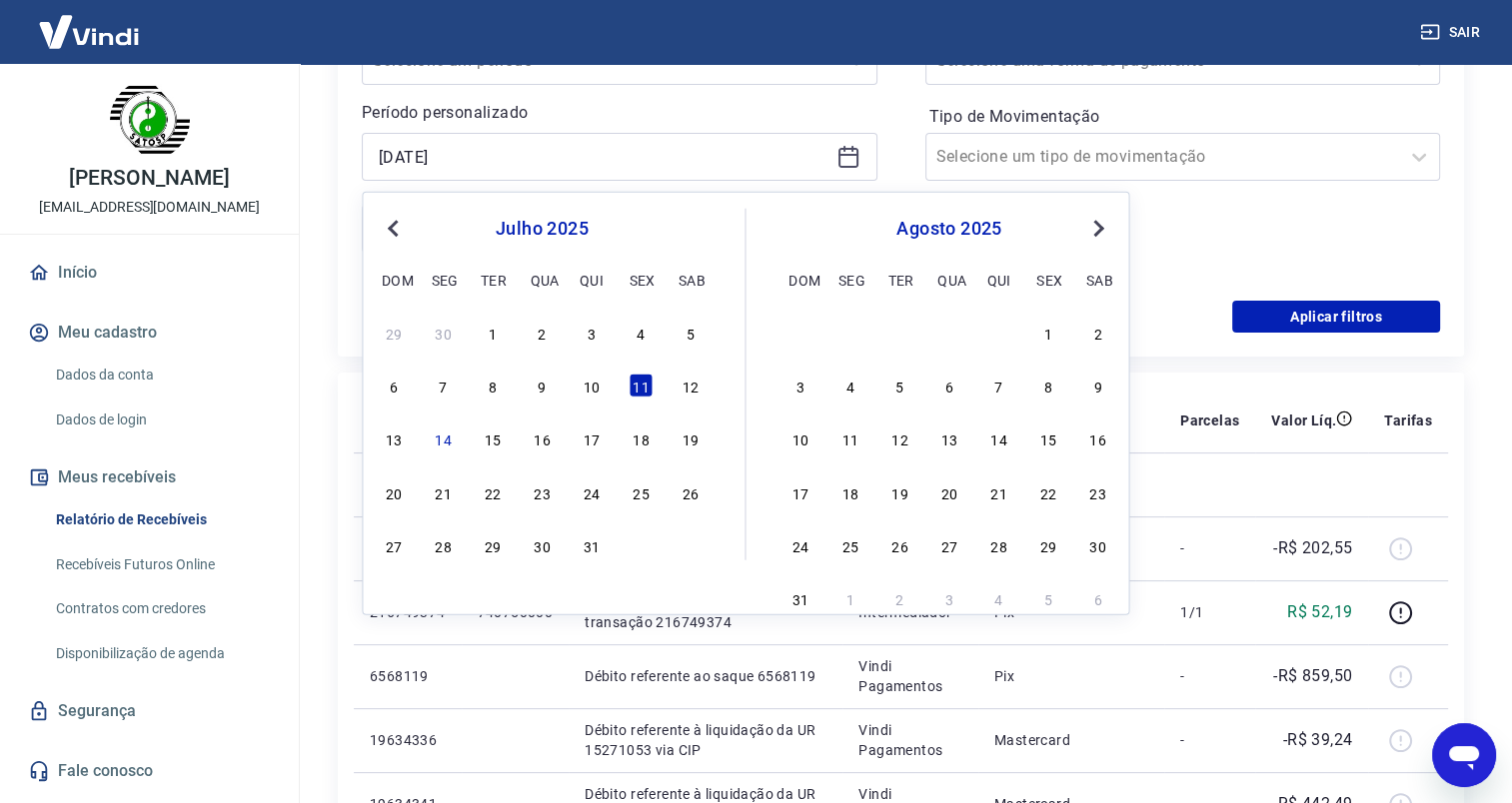 click on "12" at bounding box center [691, 386] 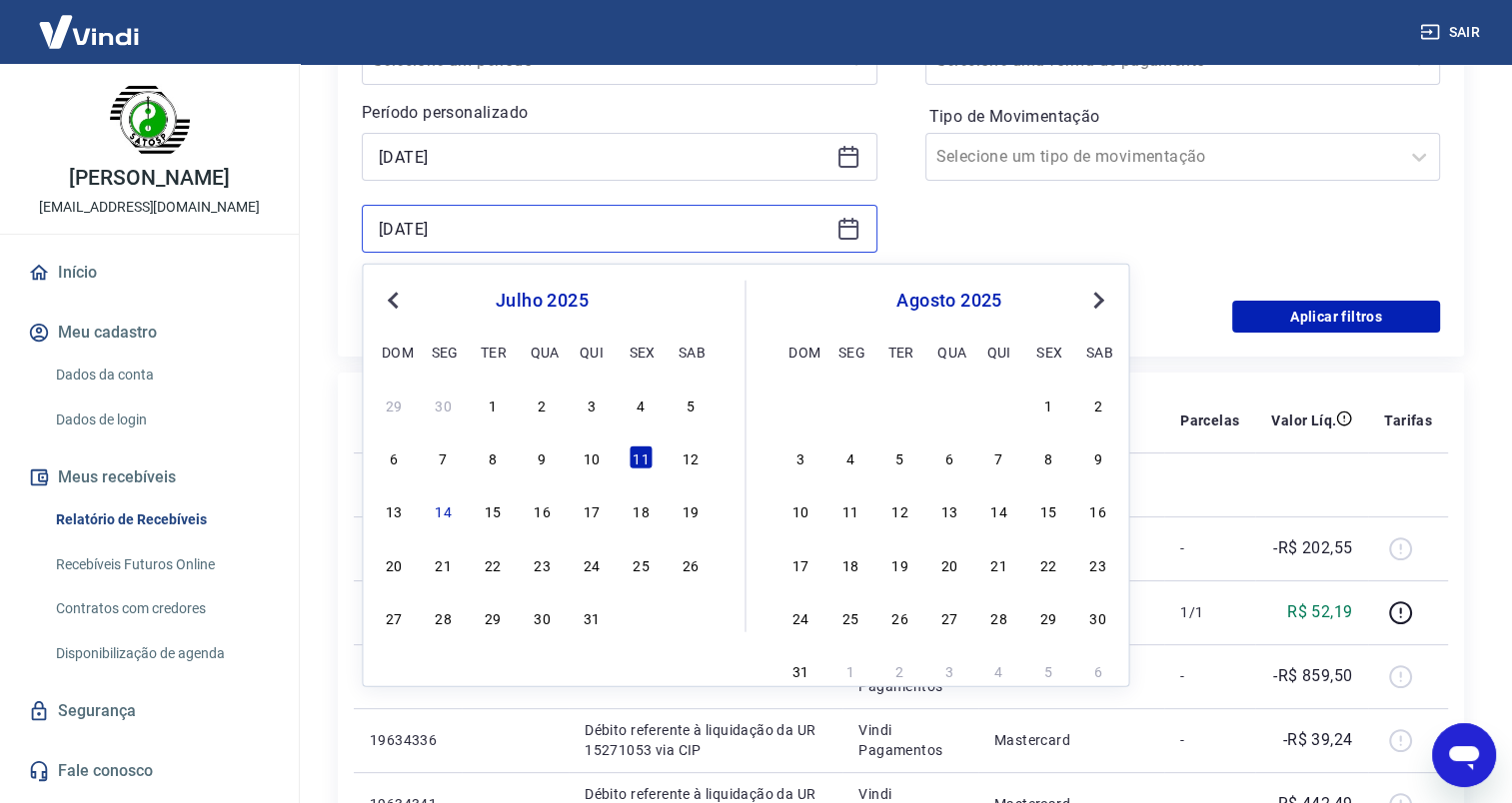 click on "[DATE]" at bounding box center [604, 229] 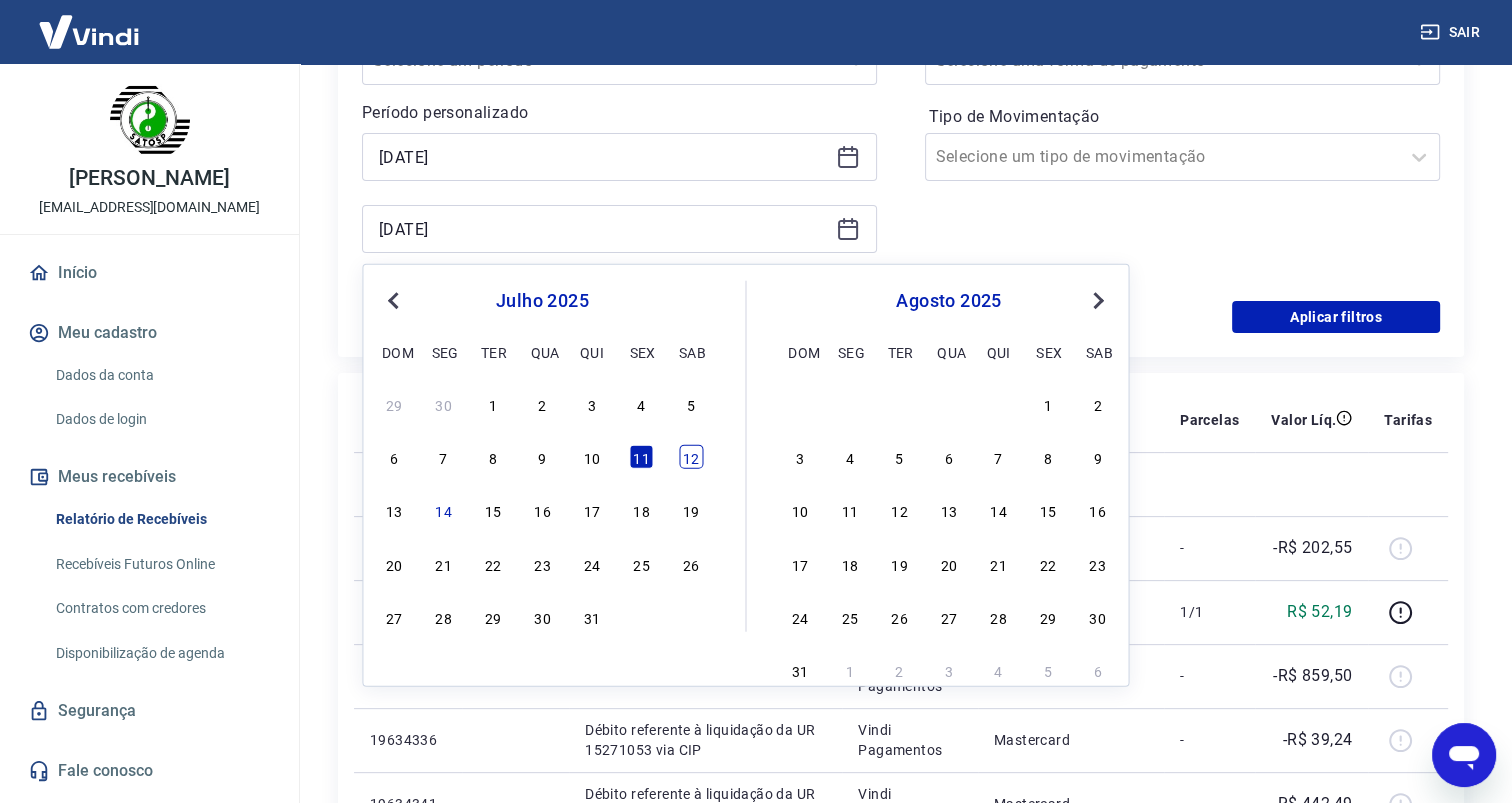 click on "12" at bounding box center [691, 457] 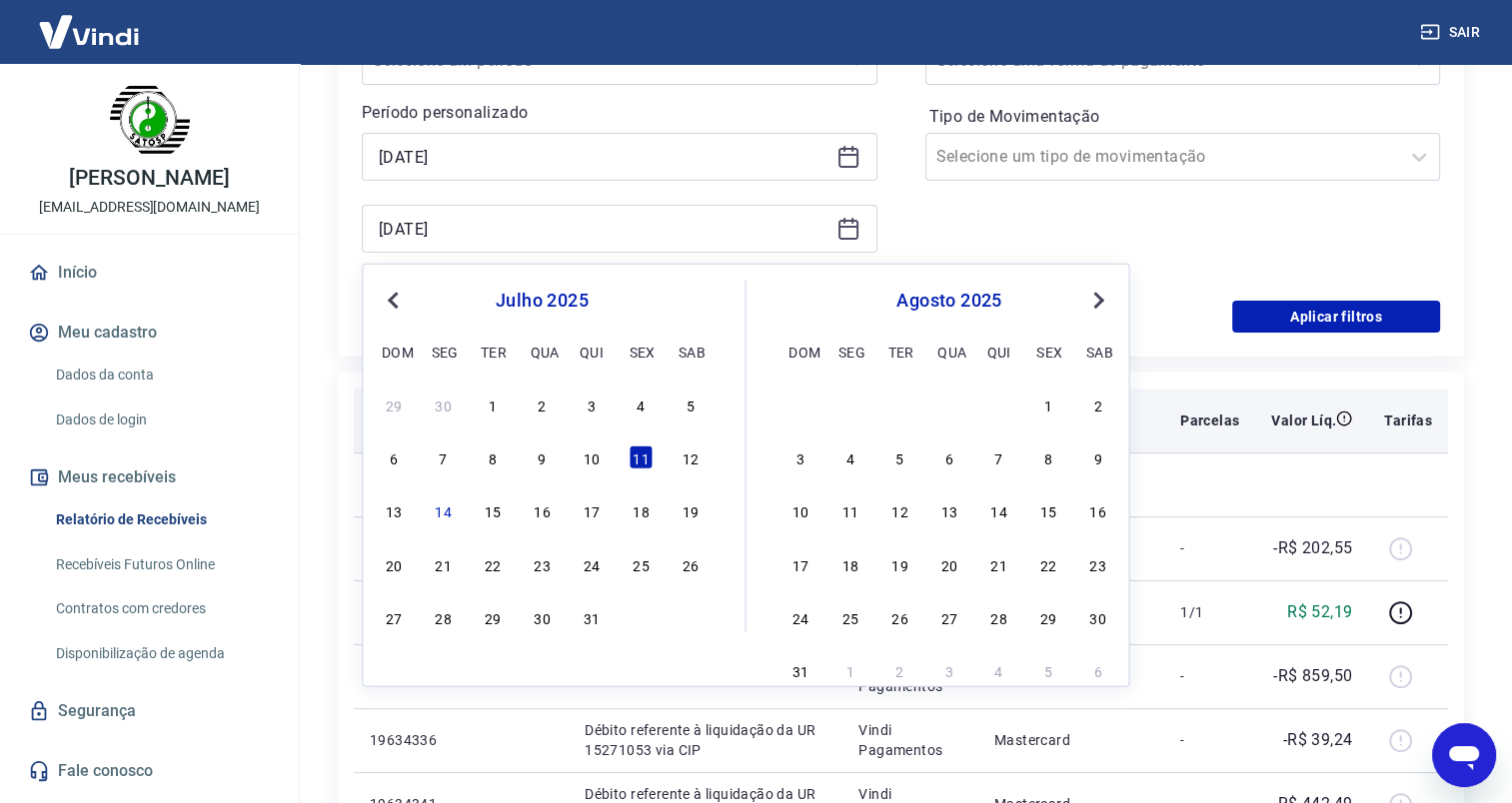 type on "[DATE]" 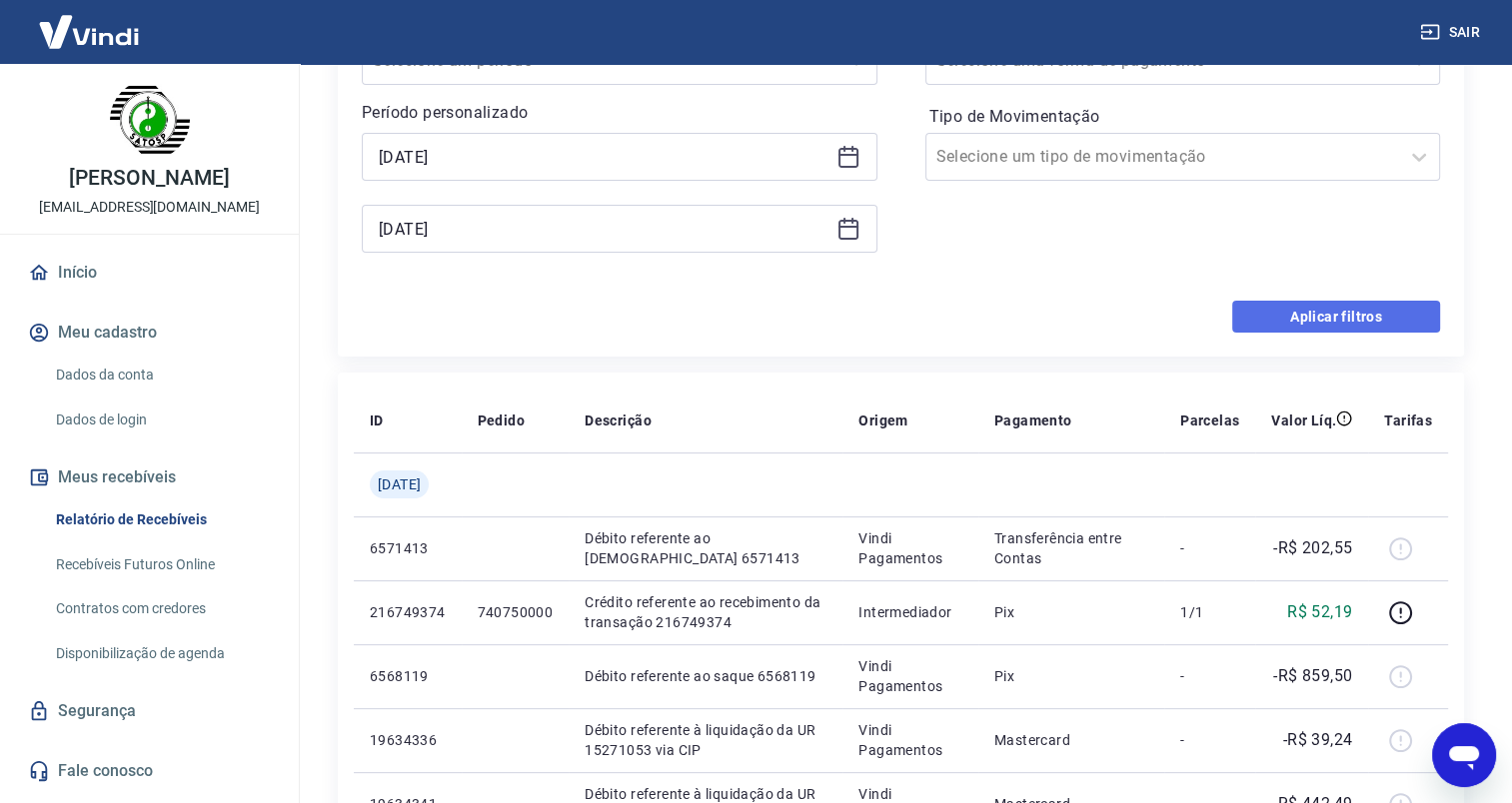 click on "Aplicar filtros" at bounding box center [1336, 317] 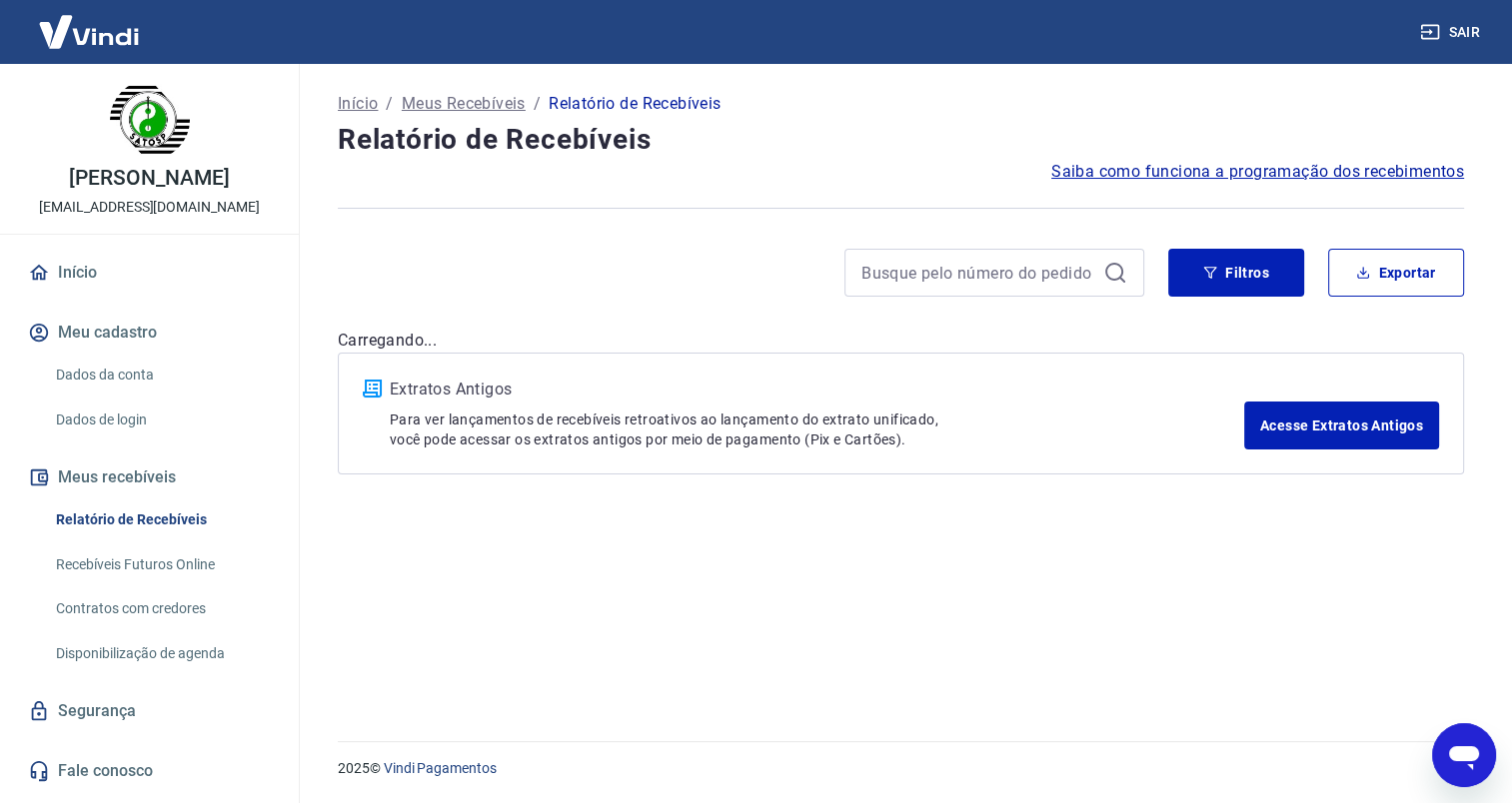 scroll, scrollTop: 0, scrollLeft: 0, axis: both 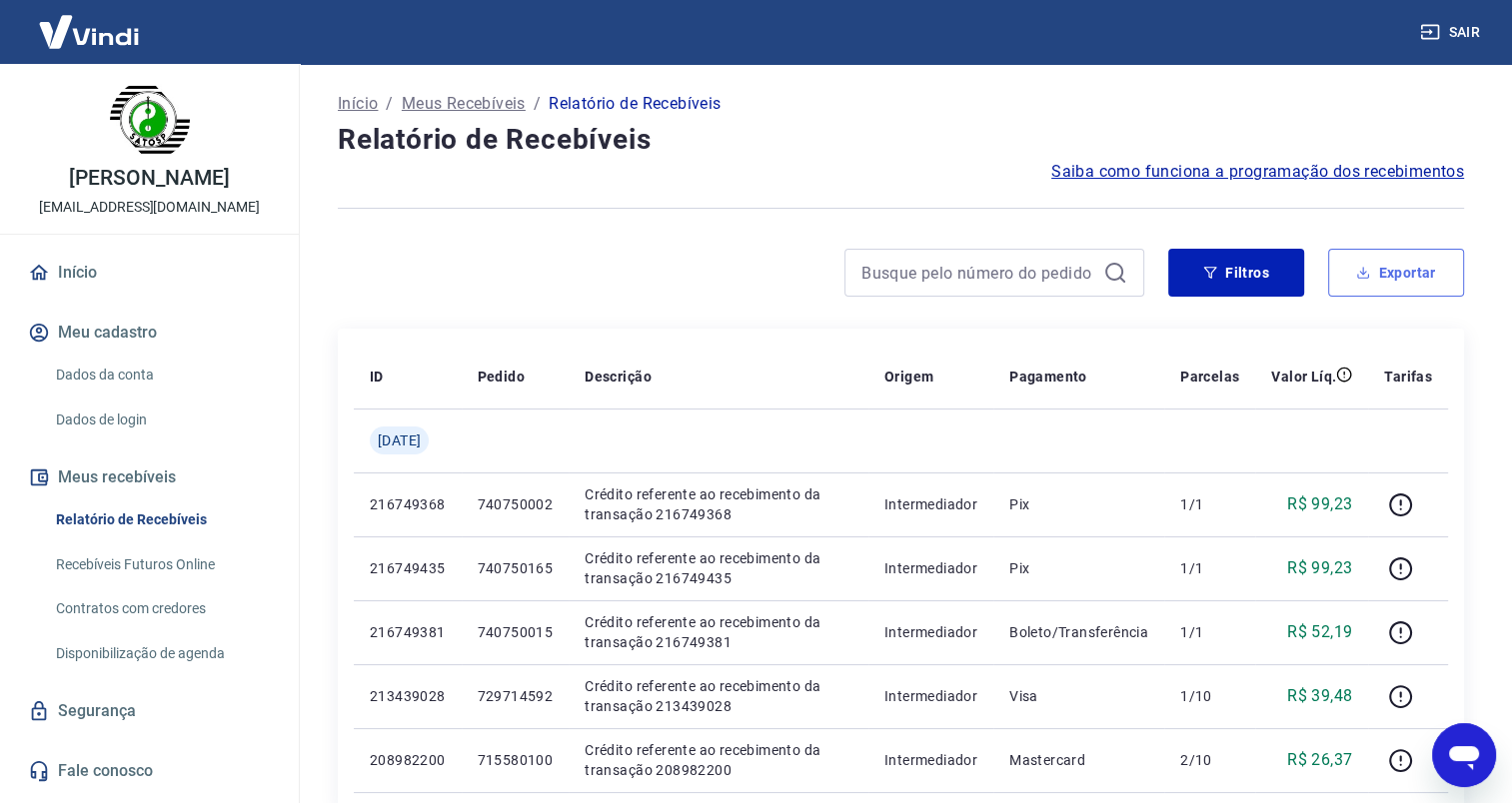 click on "Exportar" at bounding box center [1396, 273] 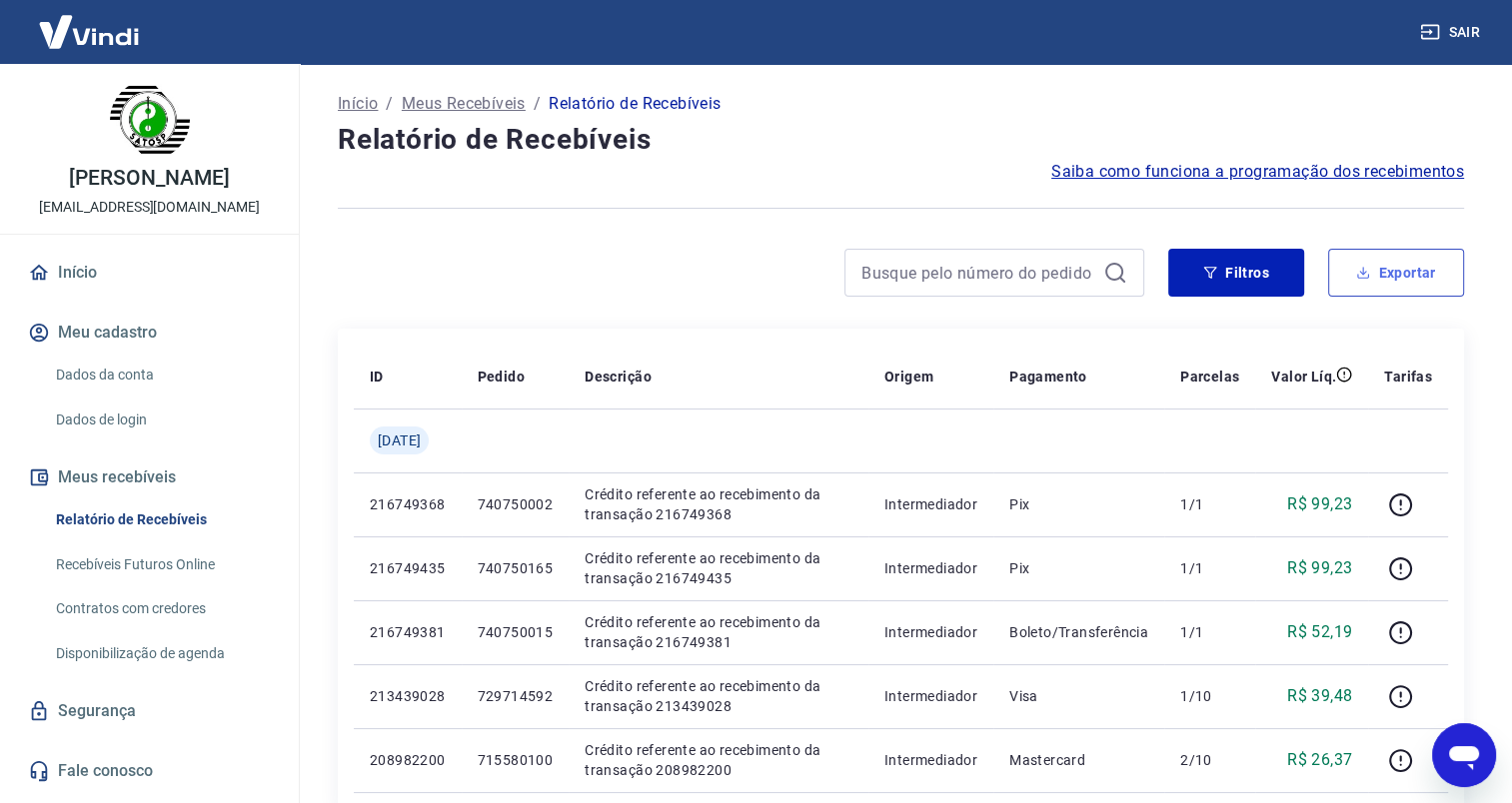 type on "[DATE]" 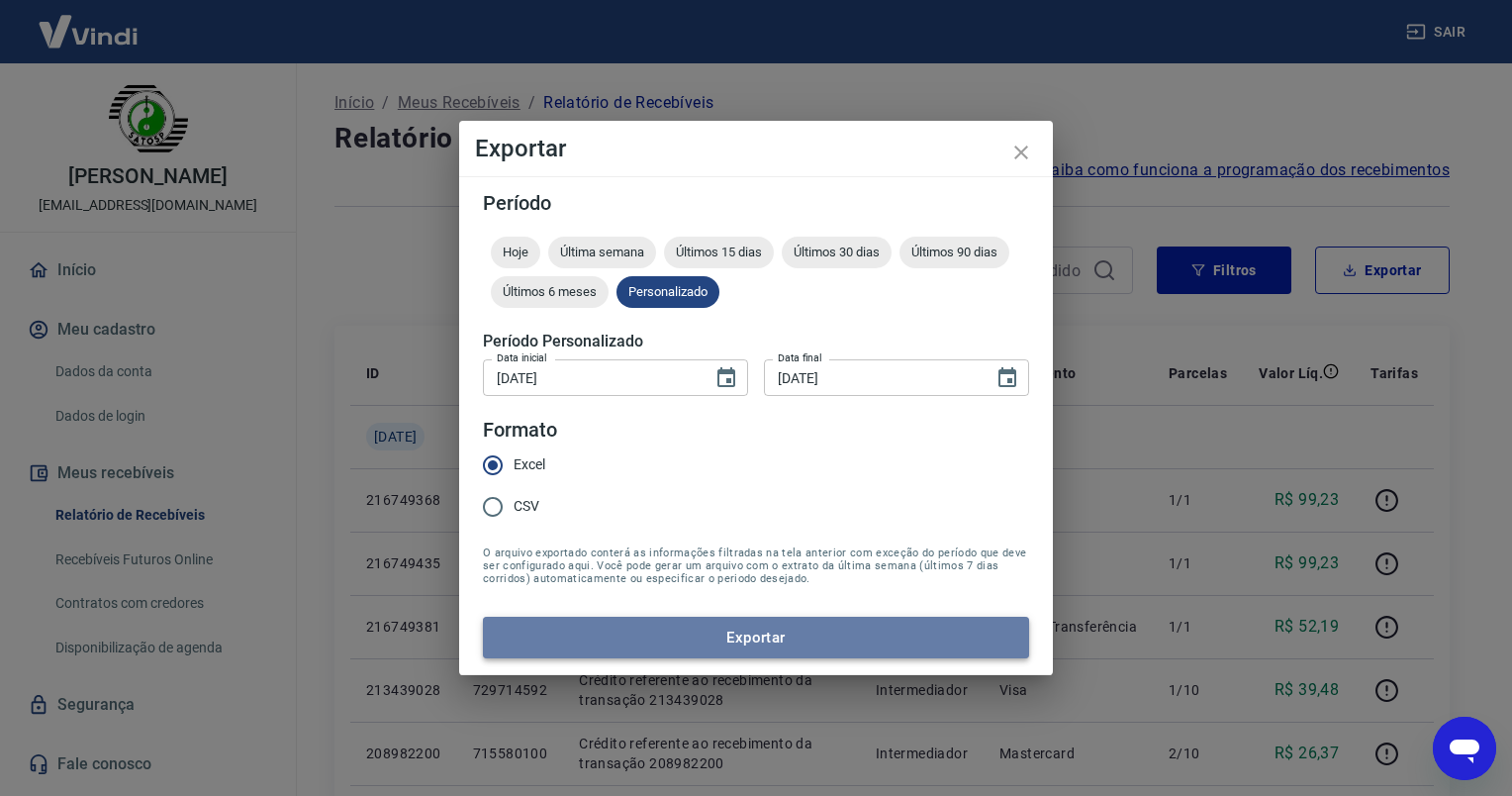 click on "Exportar" at bounding box center (756, 638) 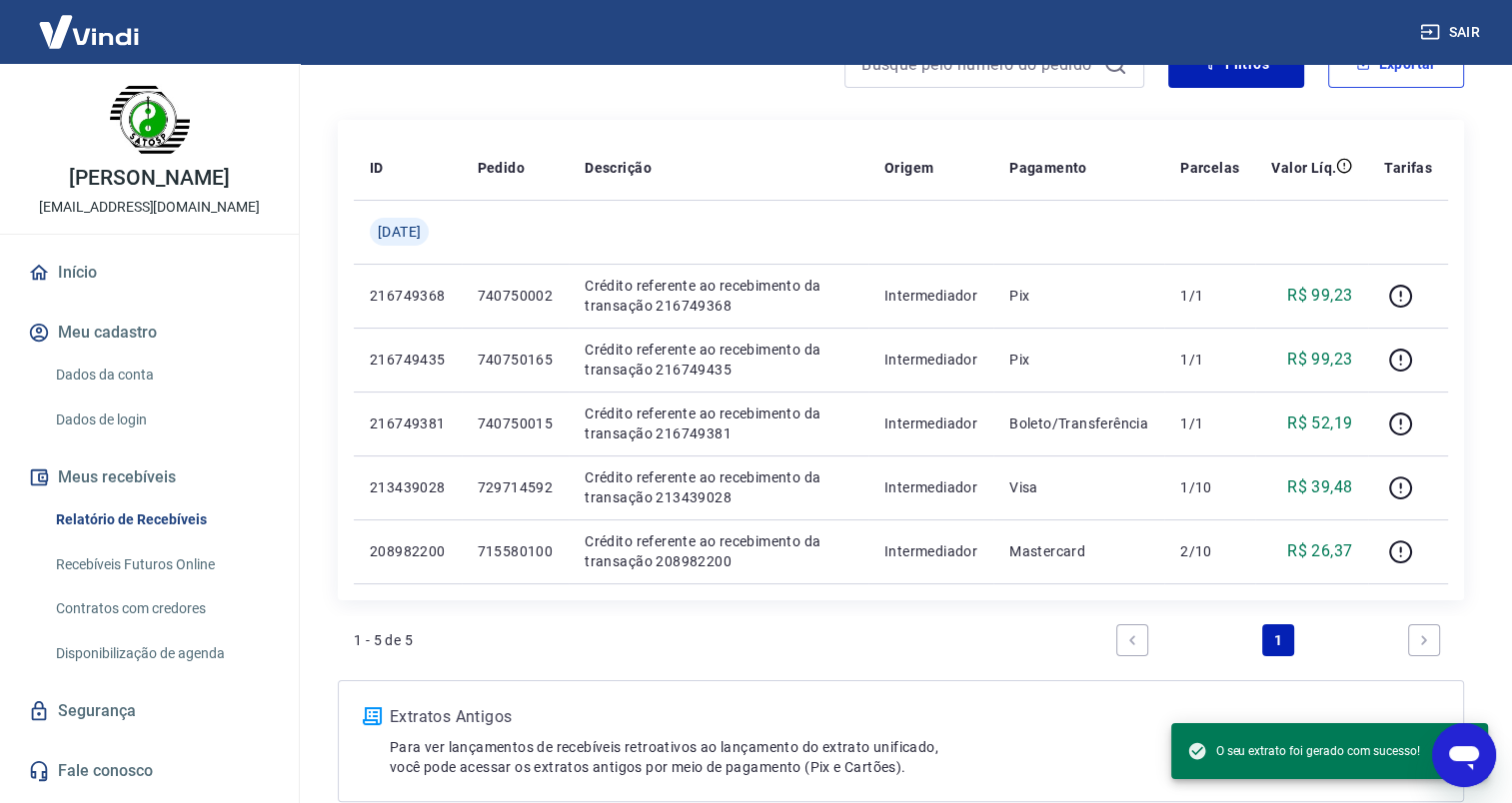 scroll, scrollTop: 316, scrollLeft: 0, axis: vertical 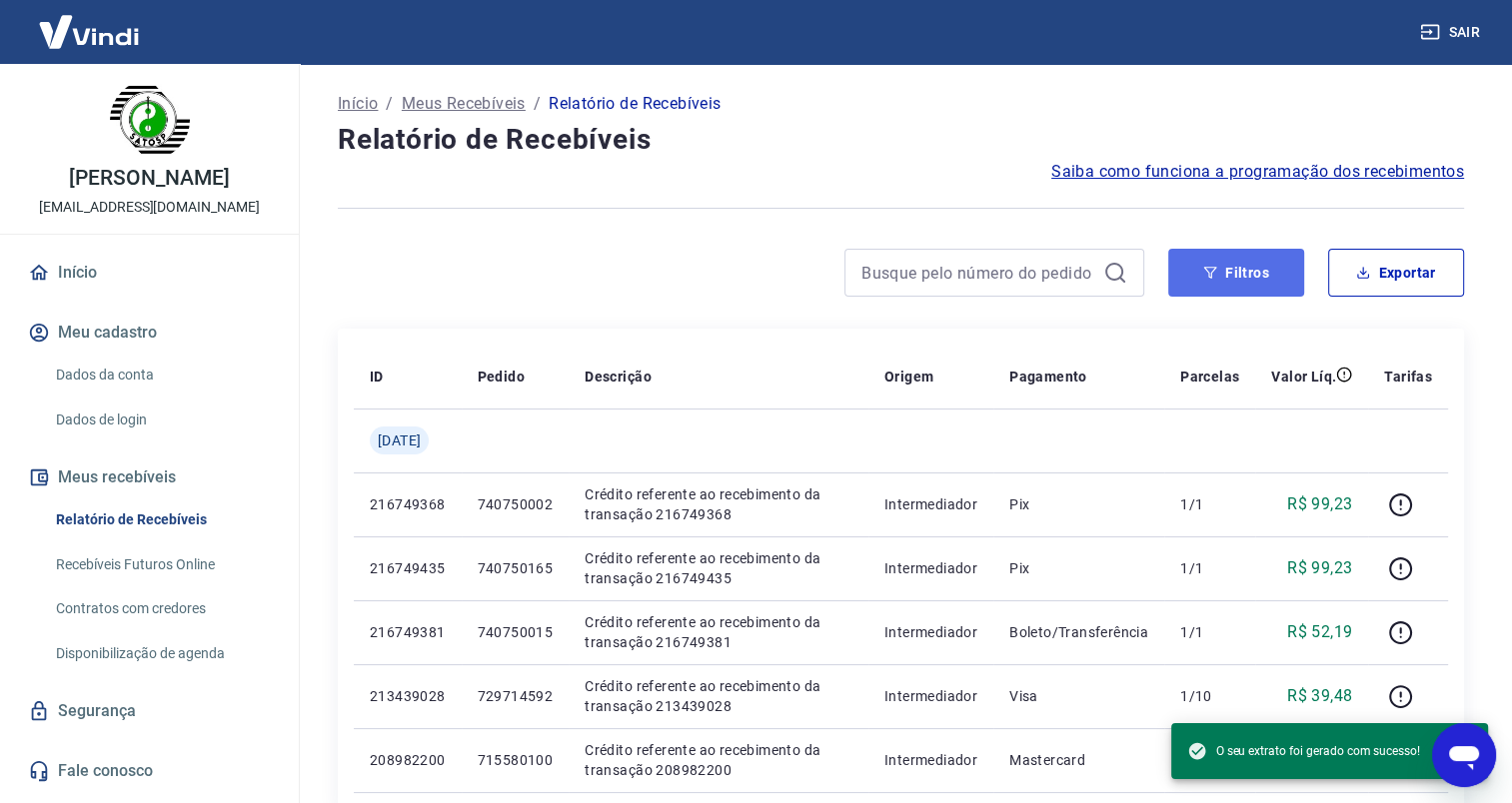 click on "Filtros" at bounding box center [1236, 273] 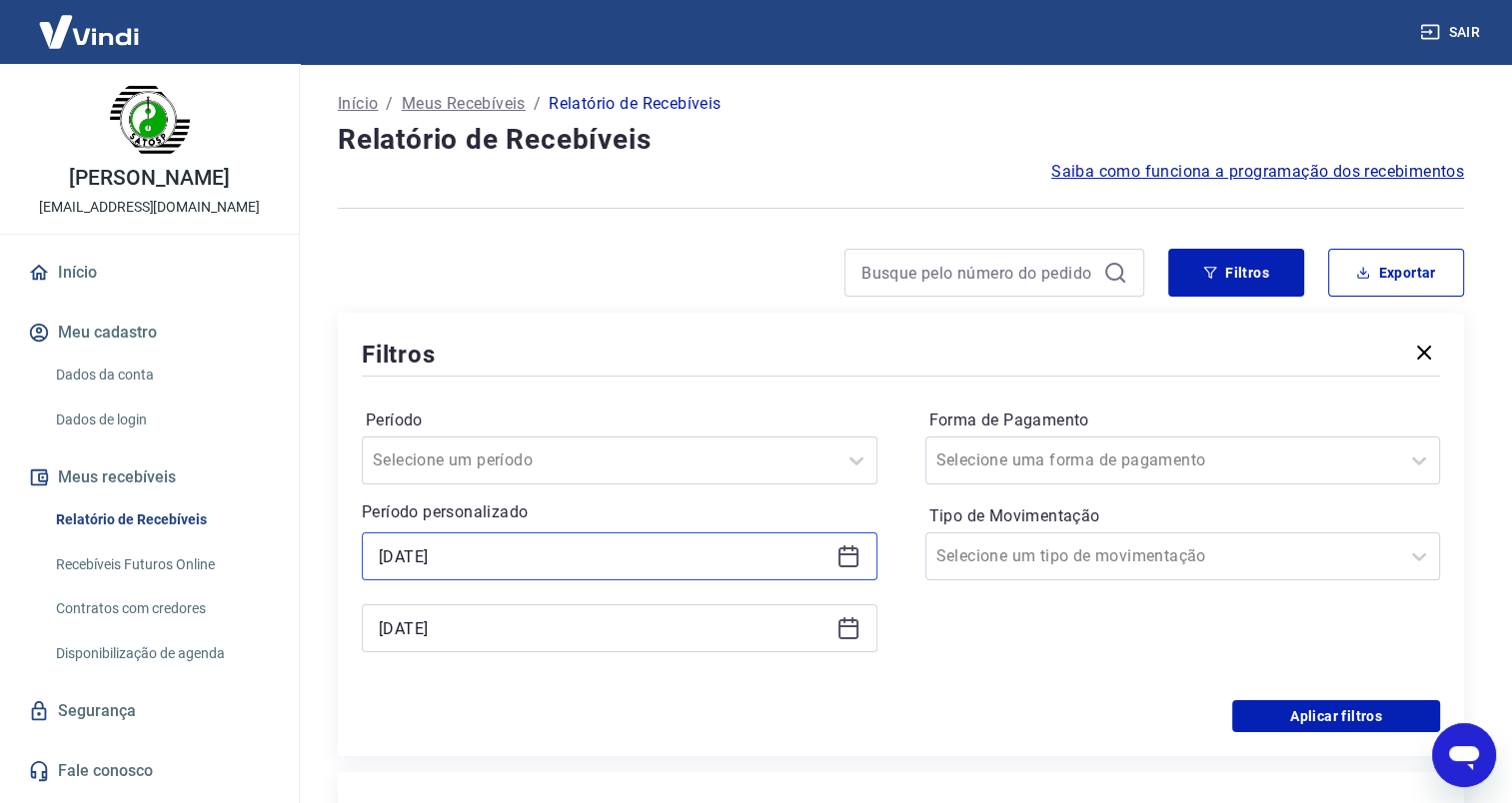 click on "[DATE]" at bounding box center (604, 556) 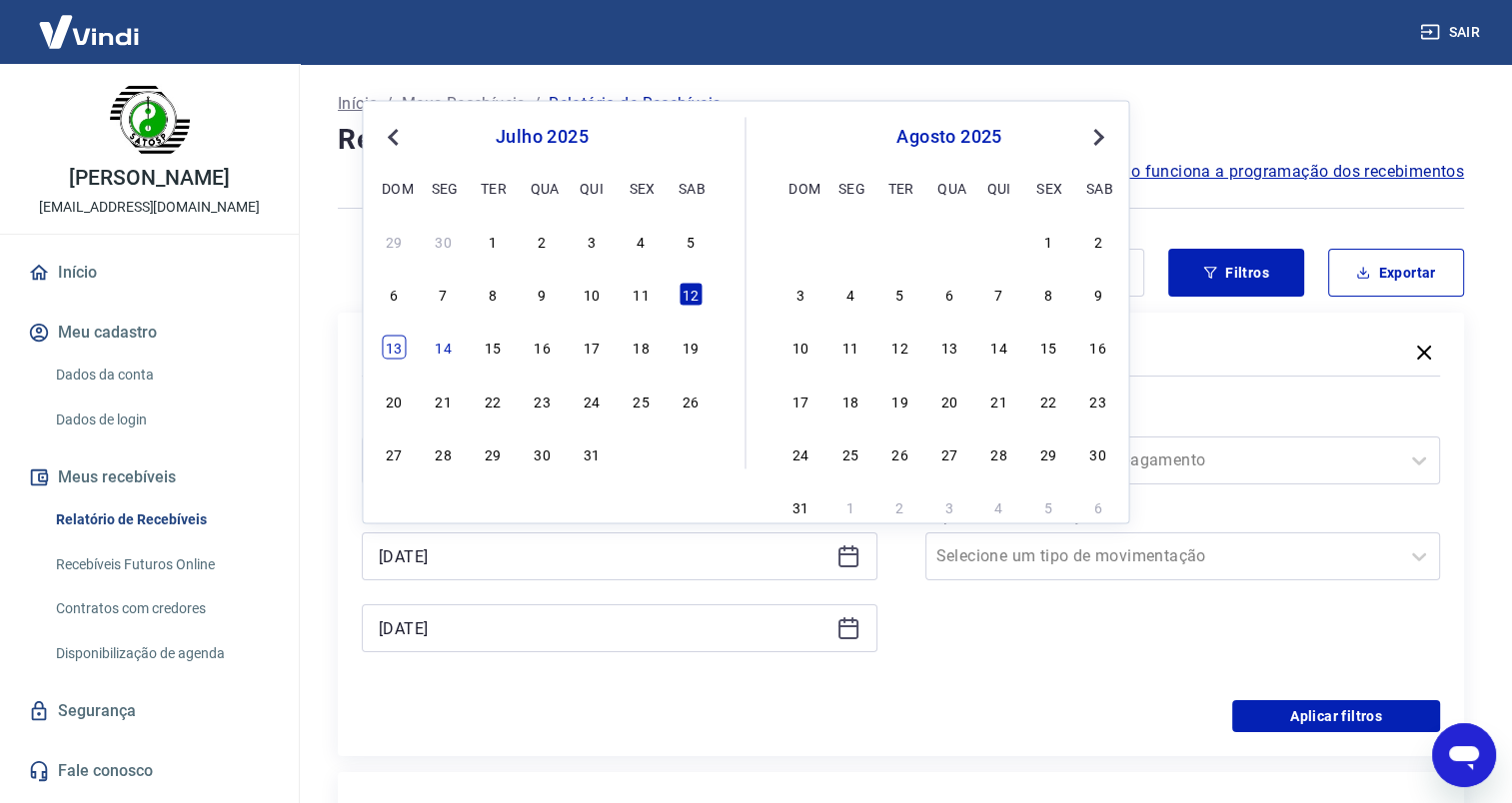 click on "13" at bounding box center (394, 348) 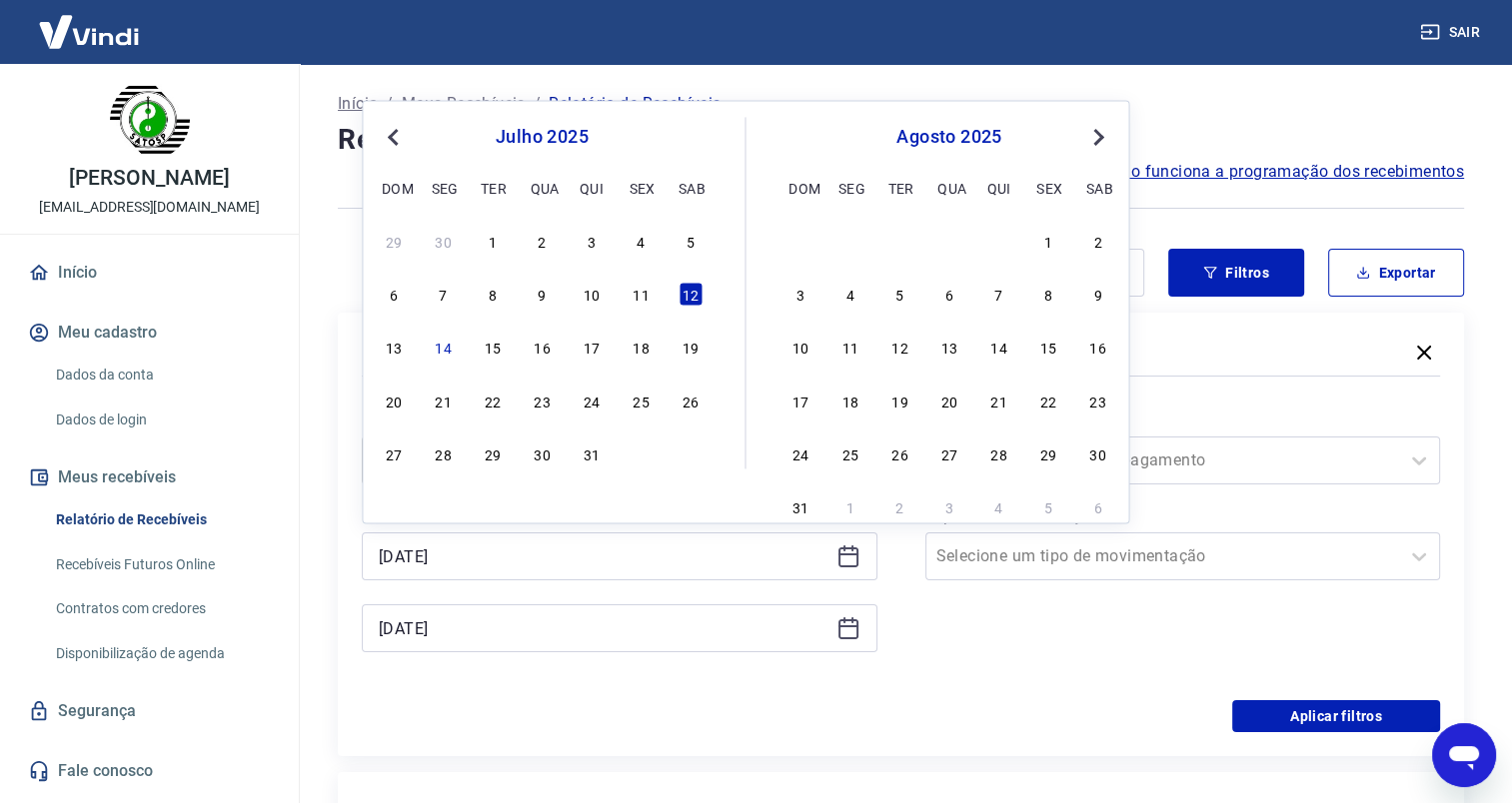 type on "[DATE]" 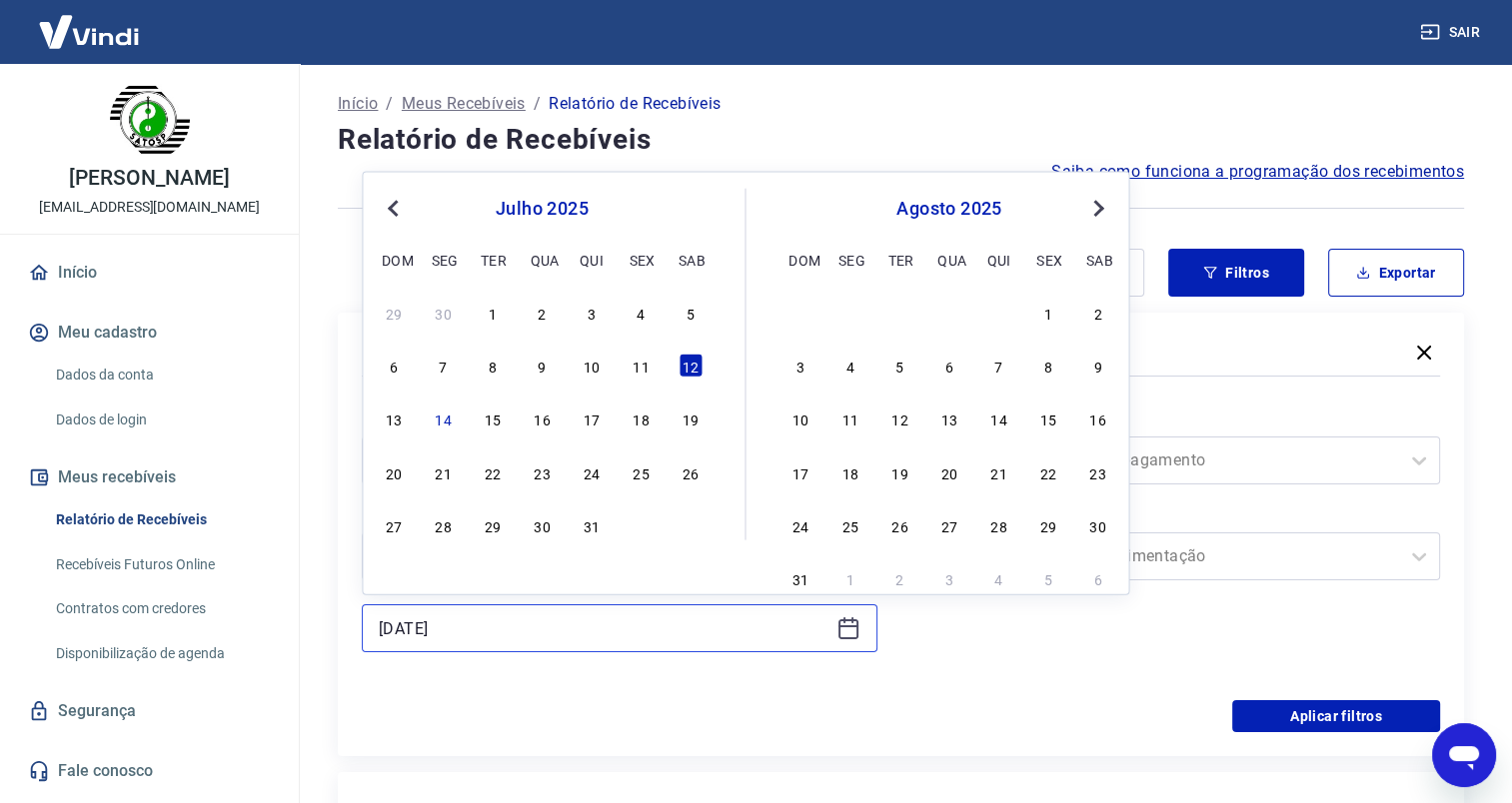 click on "[DATE]" at bounding box center [604, 628] 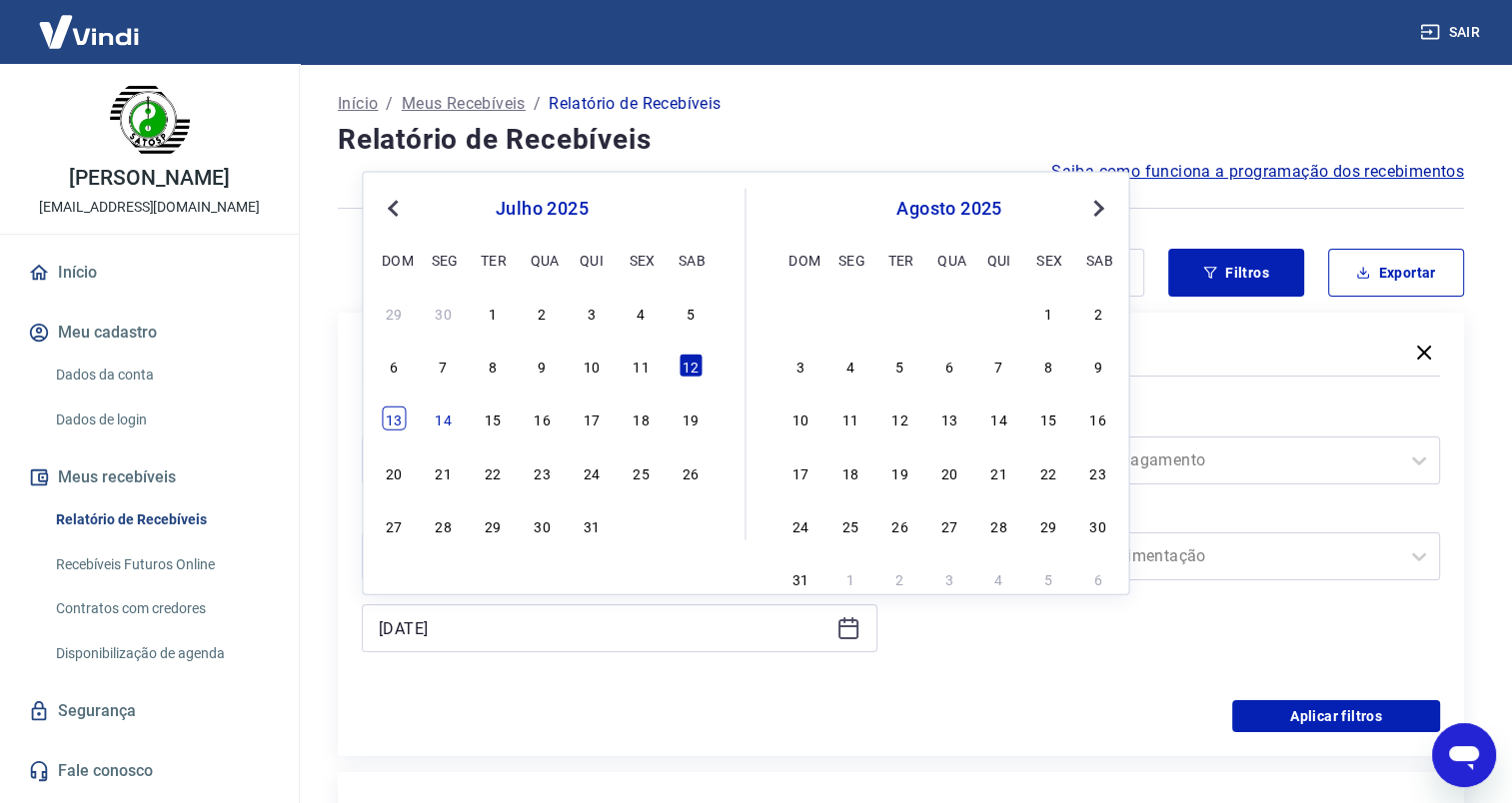 click on "13" at bounding box center [394, 418] 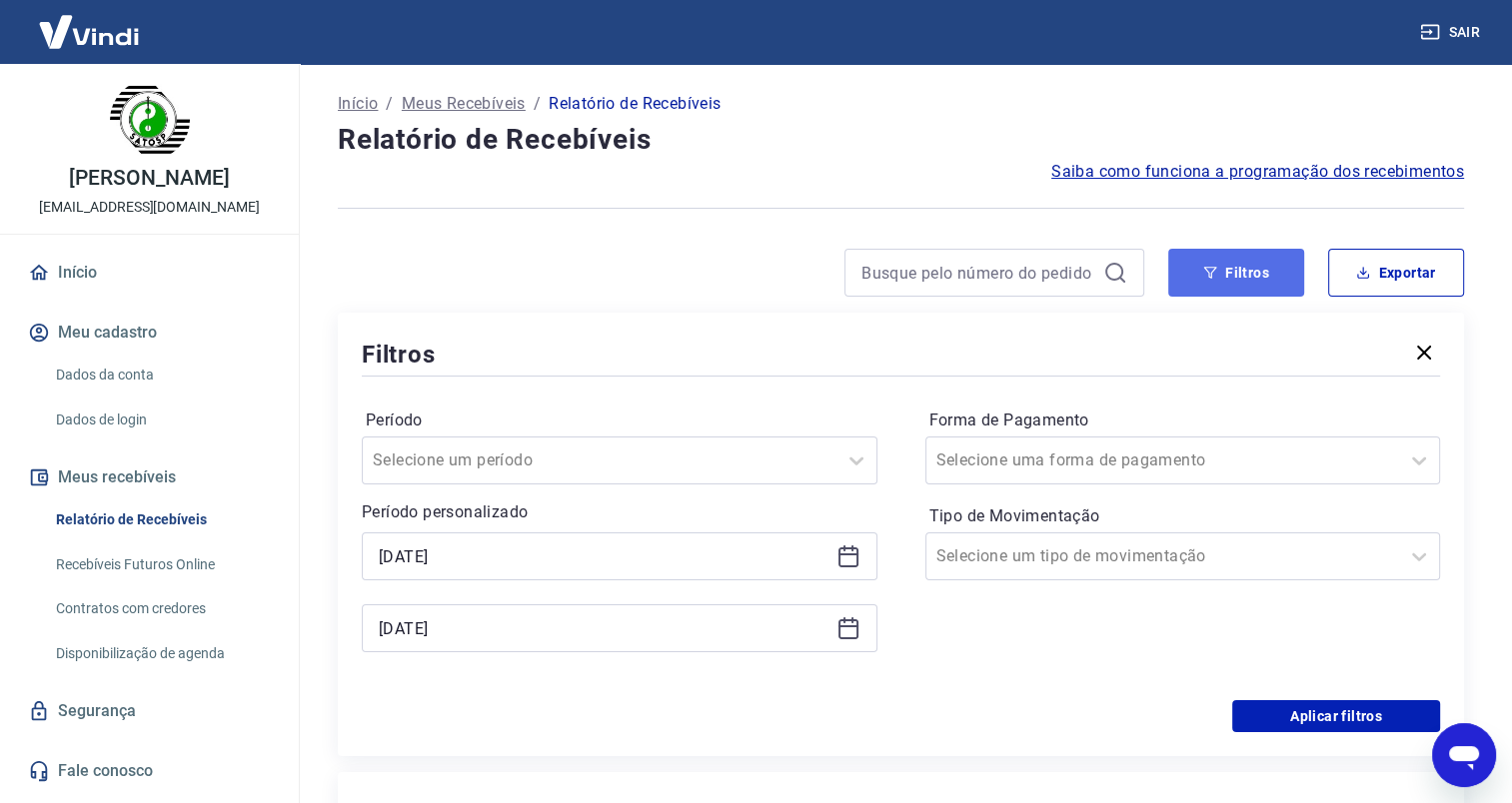 drag, startPoint x: 1263, startPoint y: 280, endPoint x: 1195, endPoint y: 316, distance: 76.941536 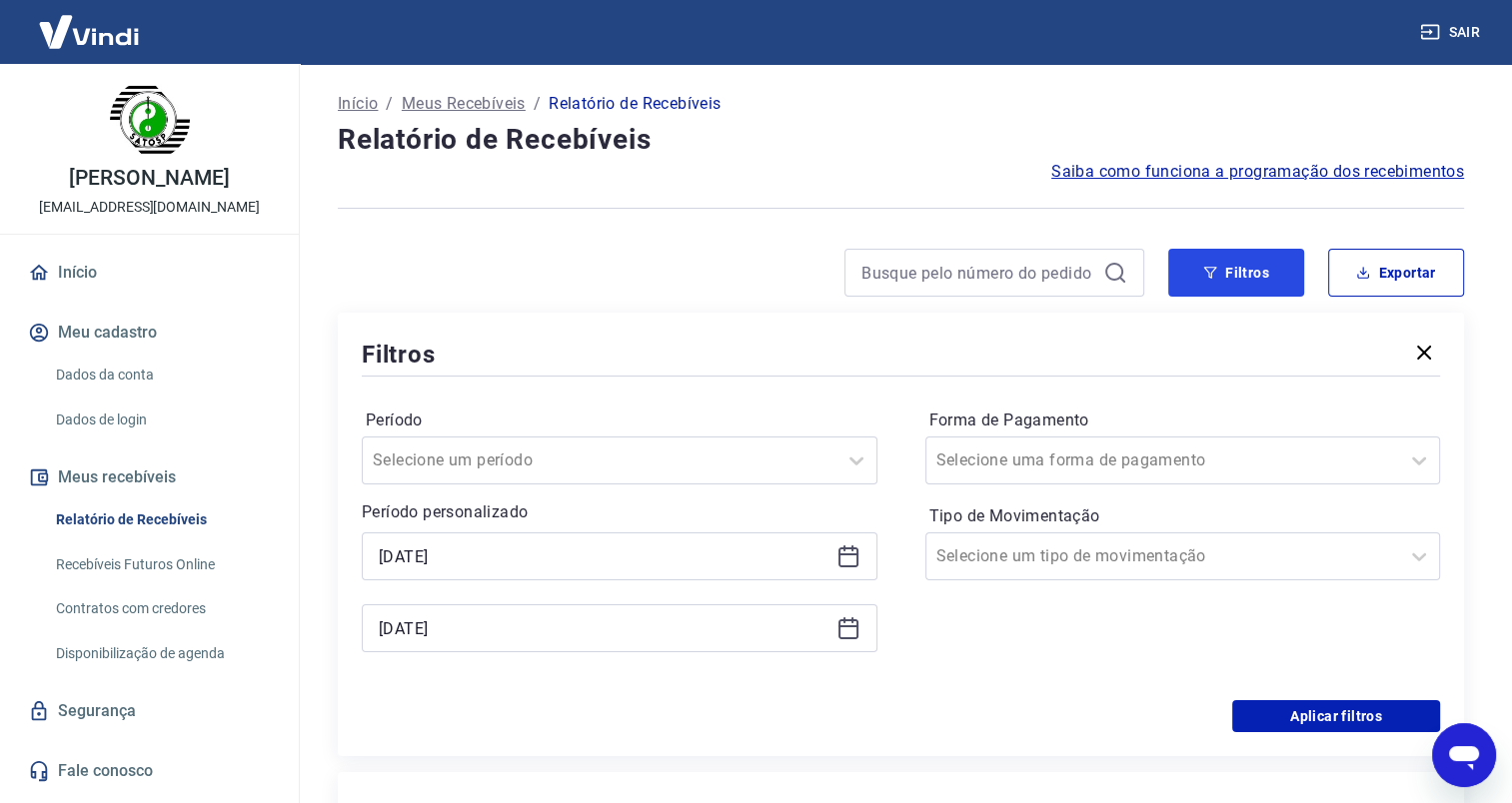 click on "Filtros" at bounding box center (1236, 273) 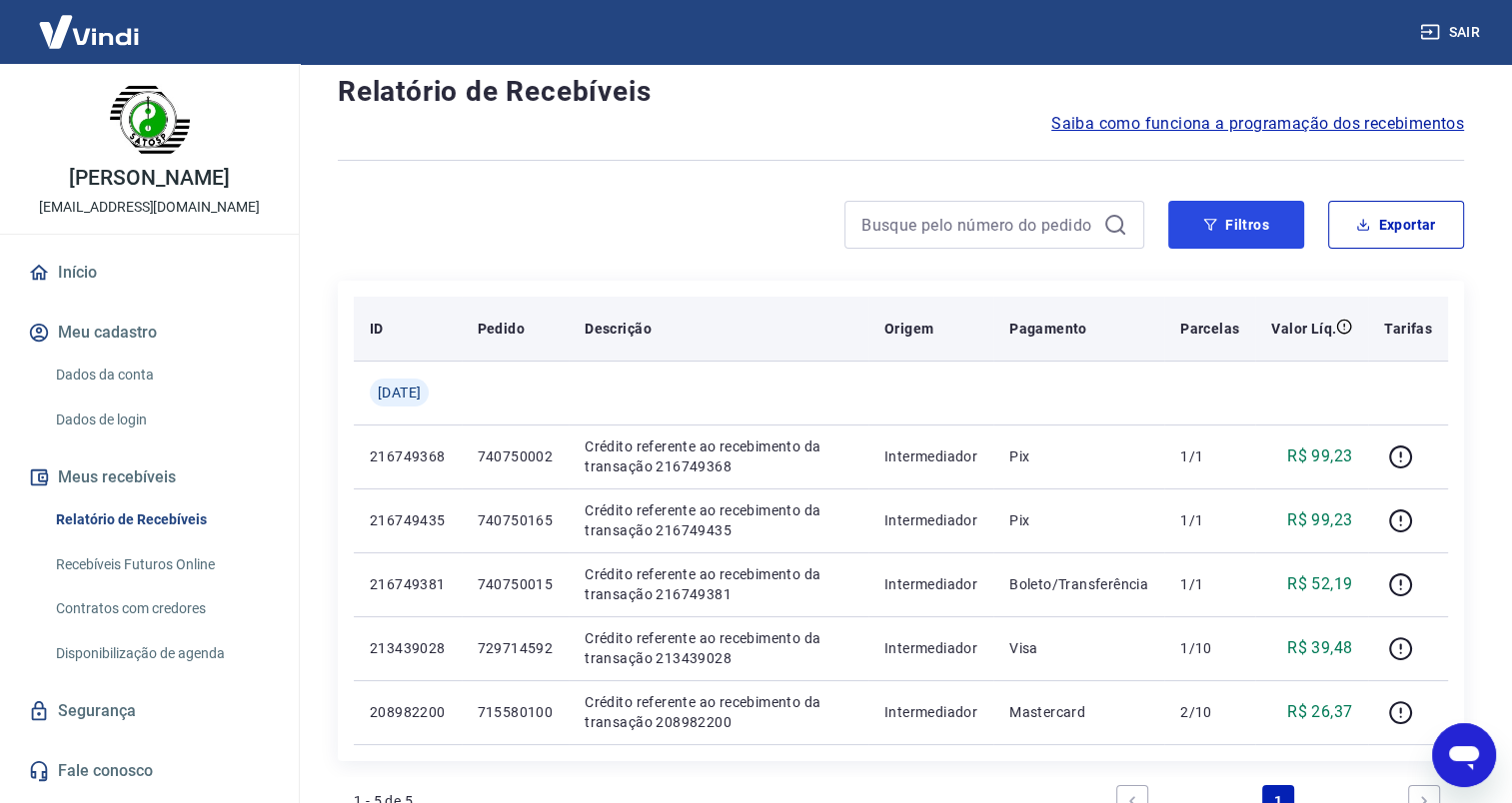 scroll, scrollTop: 0, scrollLeft: 0, axis: both 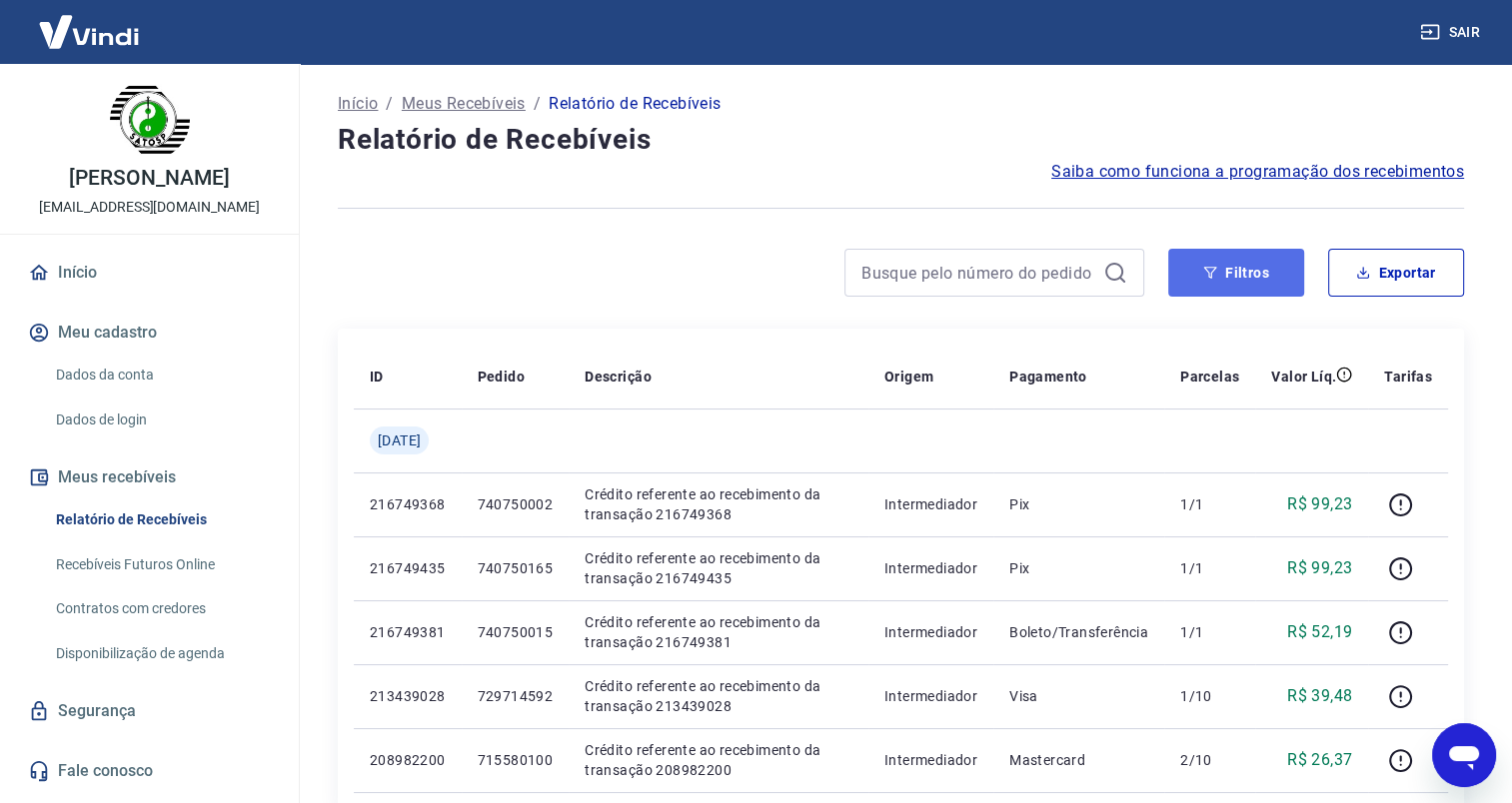 click on "Filtros" at bounding box center [1236, 273] 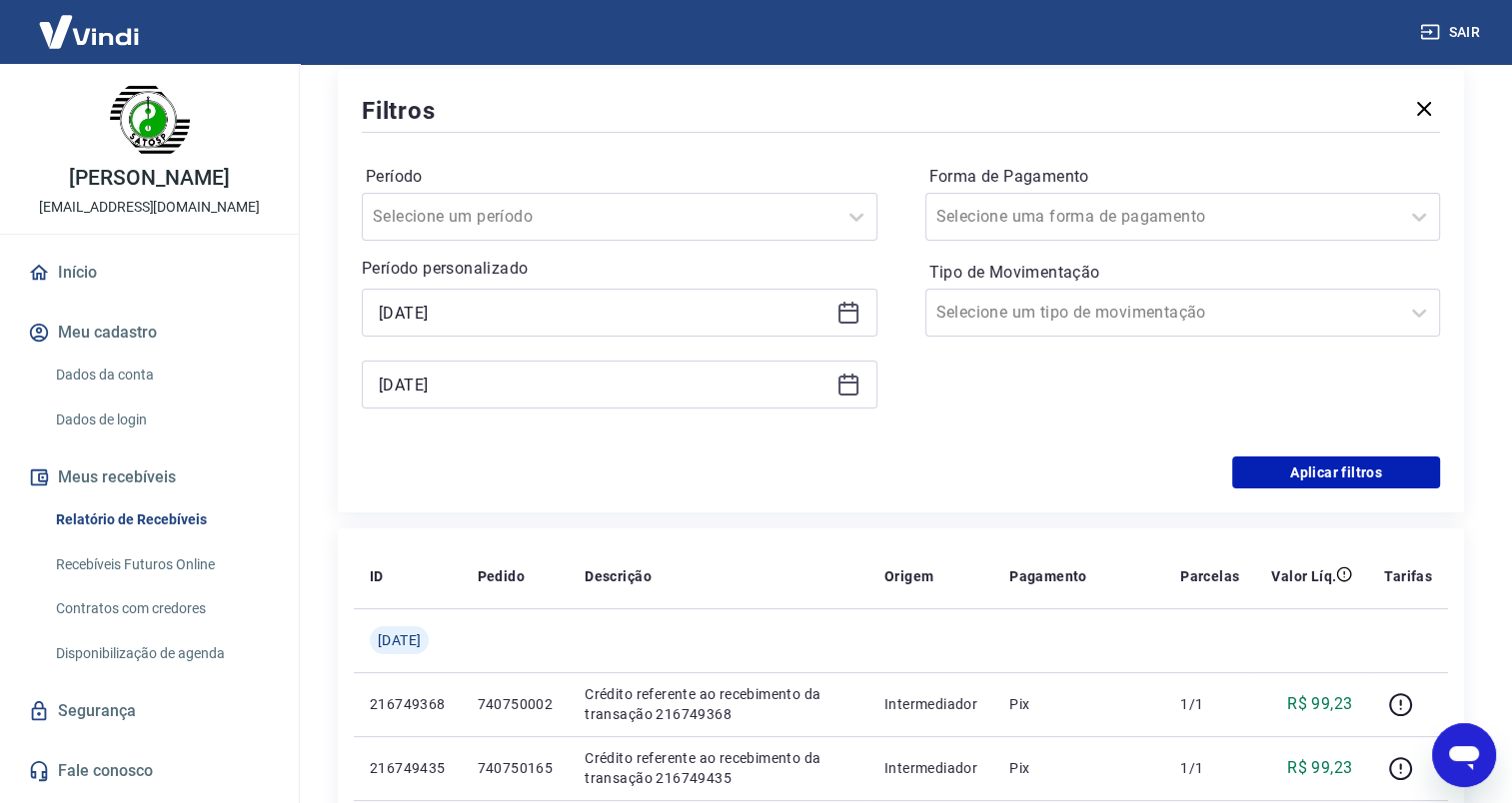 scroll, scrollTop: 300, scrollLeft: 0, axis: vertical 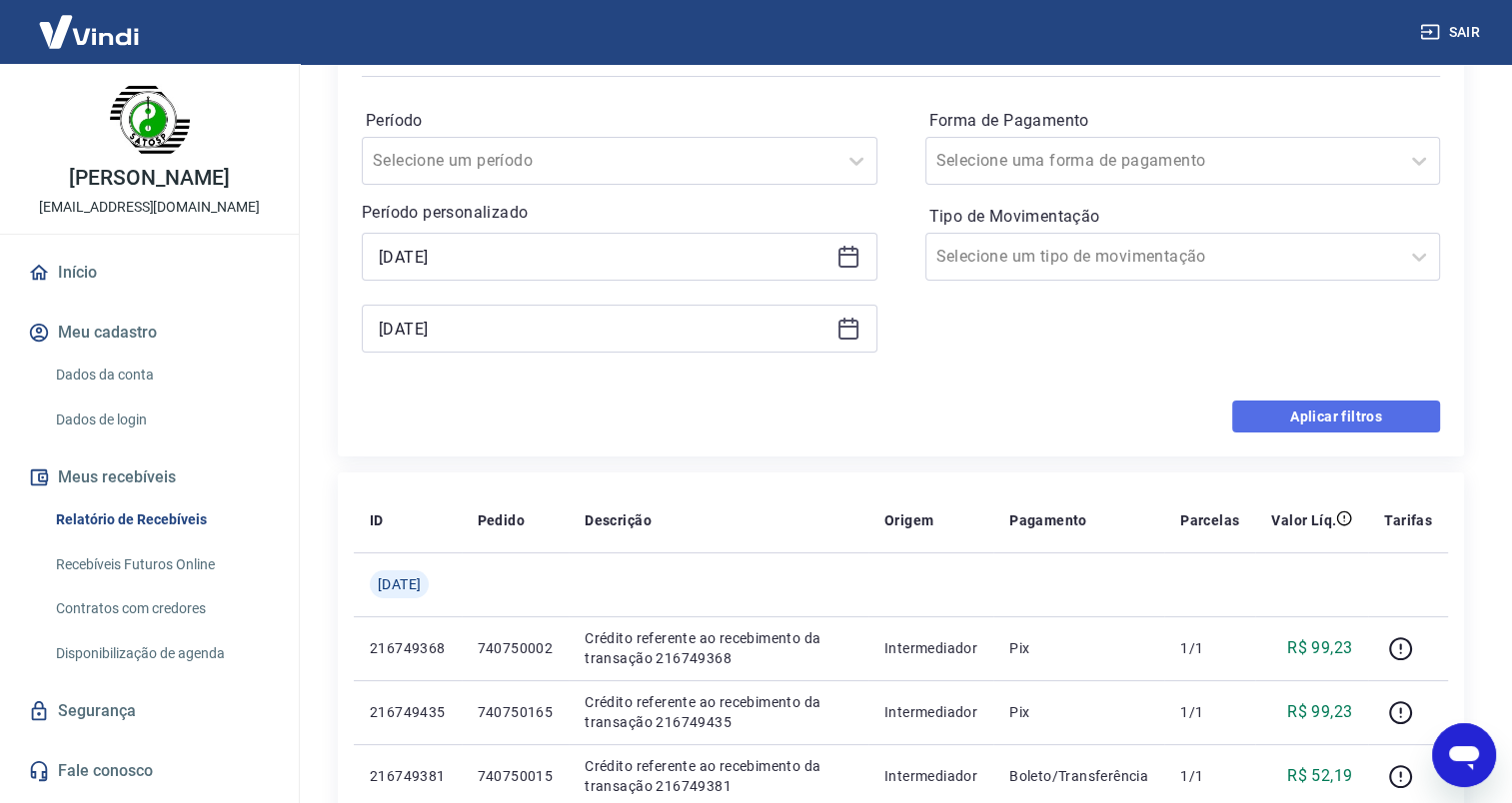 click on "Aplicar filtros" at bounding box center [1336, 416] 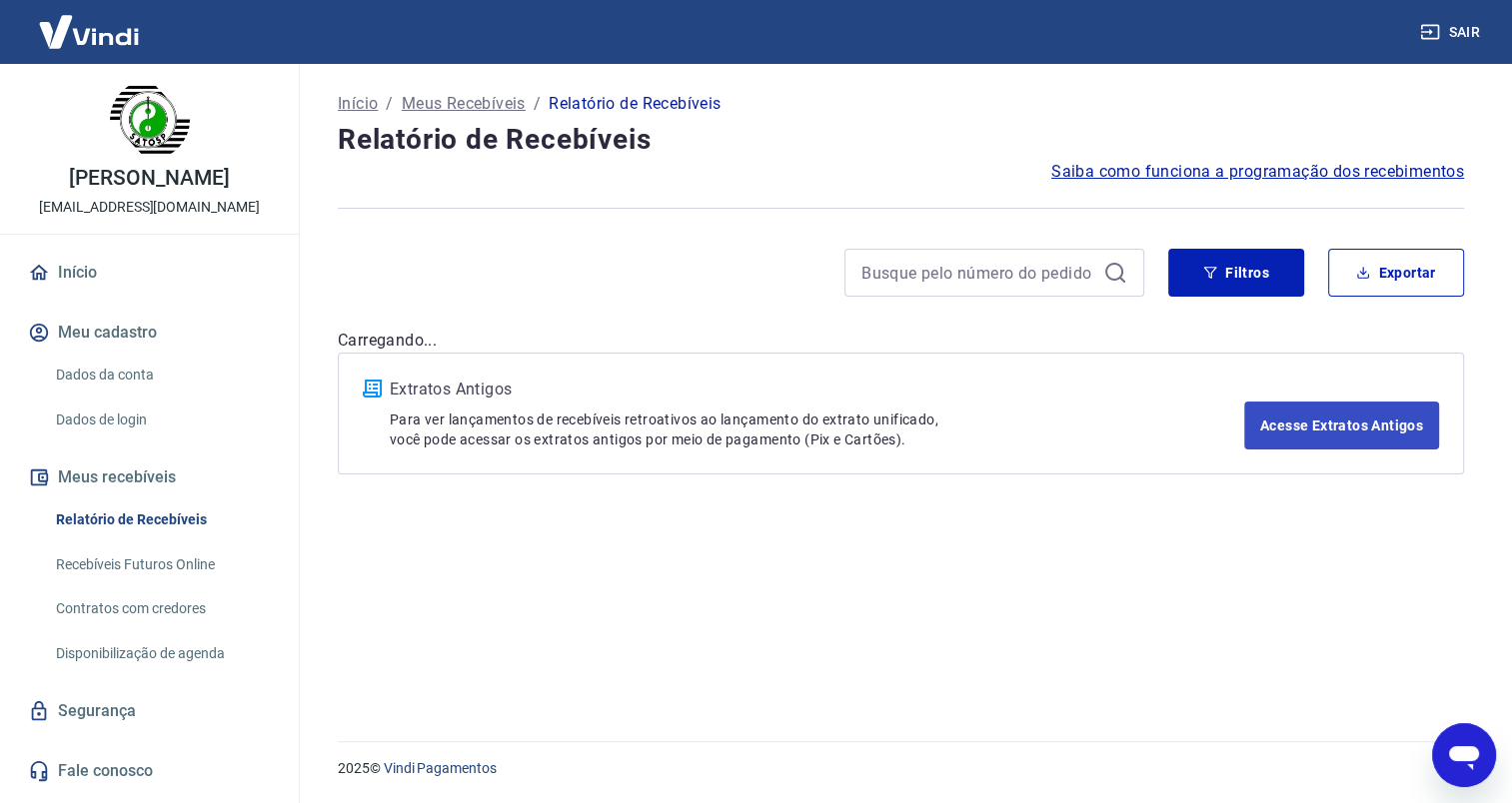 scroll, scrollTop: 0, scrollLeft: 0, axis: both 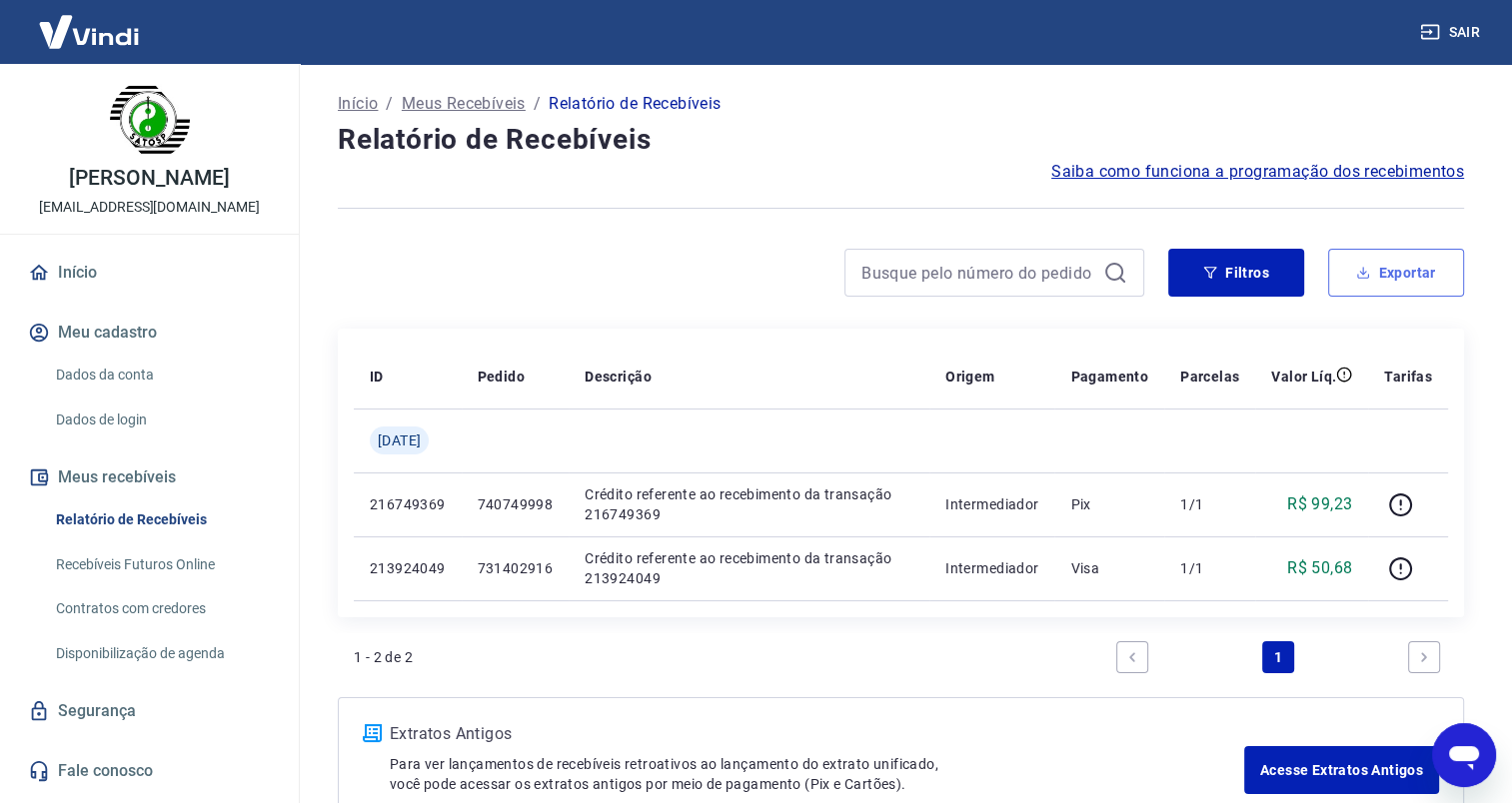 click on "Exportar" at bounding box center [1396, 273] 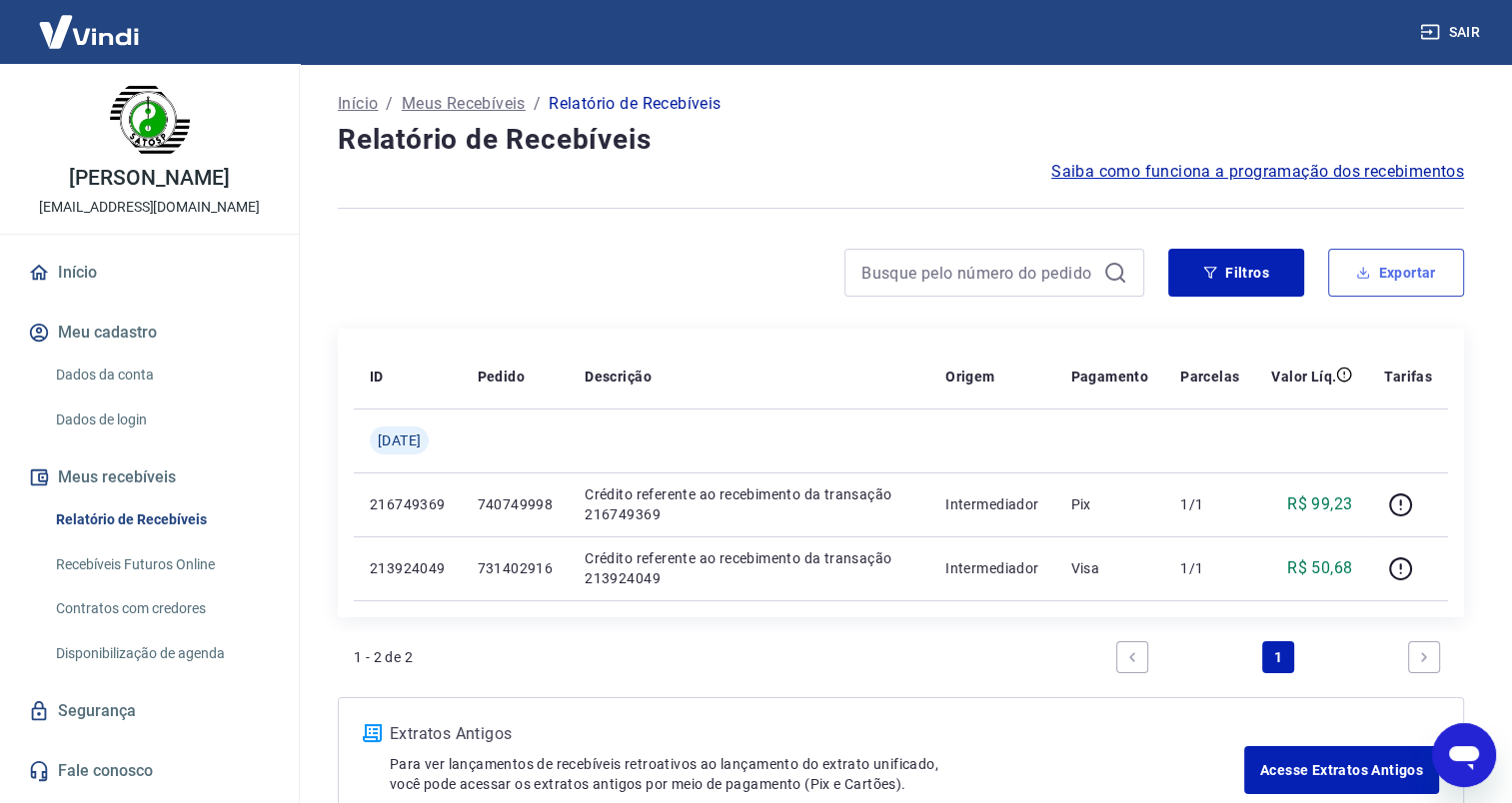 type on "[DATE]" 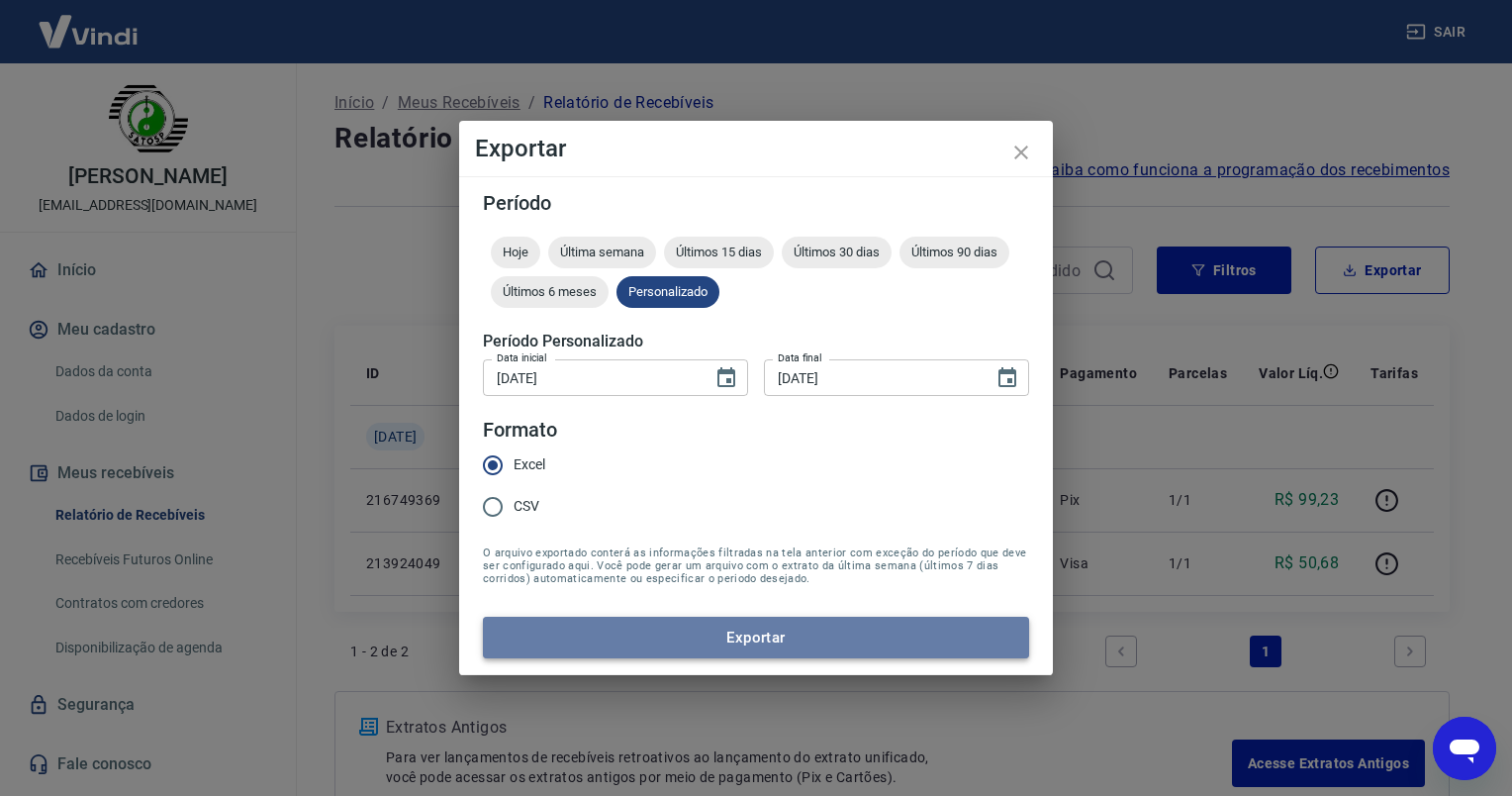 click on "Exportar" at bounding box center (756, 638) 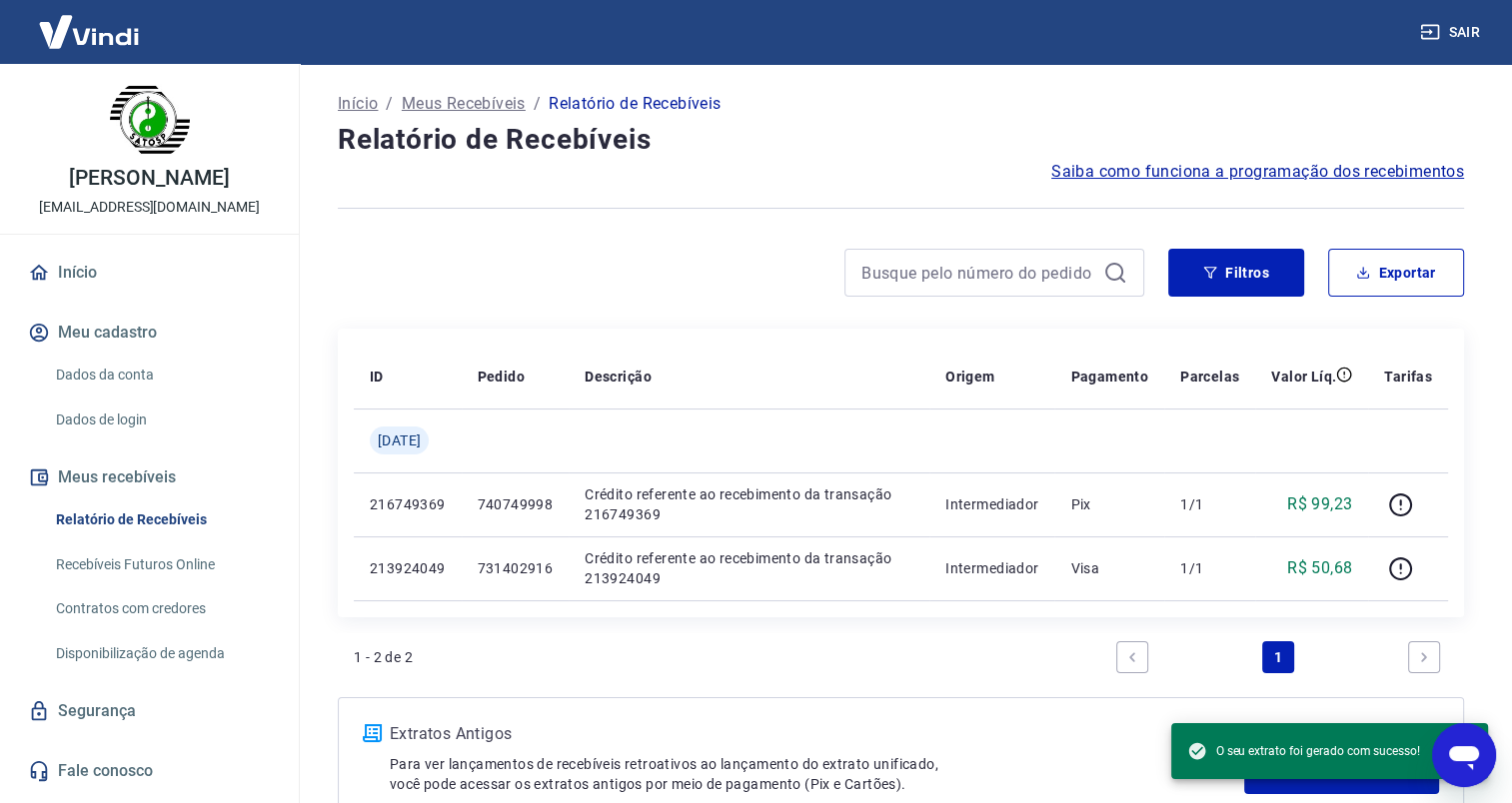 click on "Início / Meus Recebíveis / Relatório de Recebíveis Relatório de Recebíveis Saiba como funciona a programação dos recebimentos Saiba como funciona a programação dos recebimentos Filtros Exportar ID Pedido Descrição Origem Pagamento Parcelas Valor Líq. Tarifas [DATE] 216749369 740749998 Crédito referente ao recebimento da transação 216749369 Intermediador Pix 1/1 R$ 99,23 213924049 731402916 Crédito referente ao recebimento da transação 213924049 Intermediador Visa 1/1 R$ 50,68 1 - 2 de 2 1   Extratos Antigos Para ver lançamentos de recebíveis retroativos ao lançamento do extrato unificado,   você pode acessar os extratos antigos por meio de pagamento (Pix e Cartões). Acesse Extratos Antigos" at bounding box center [900, 453] 